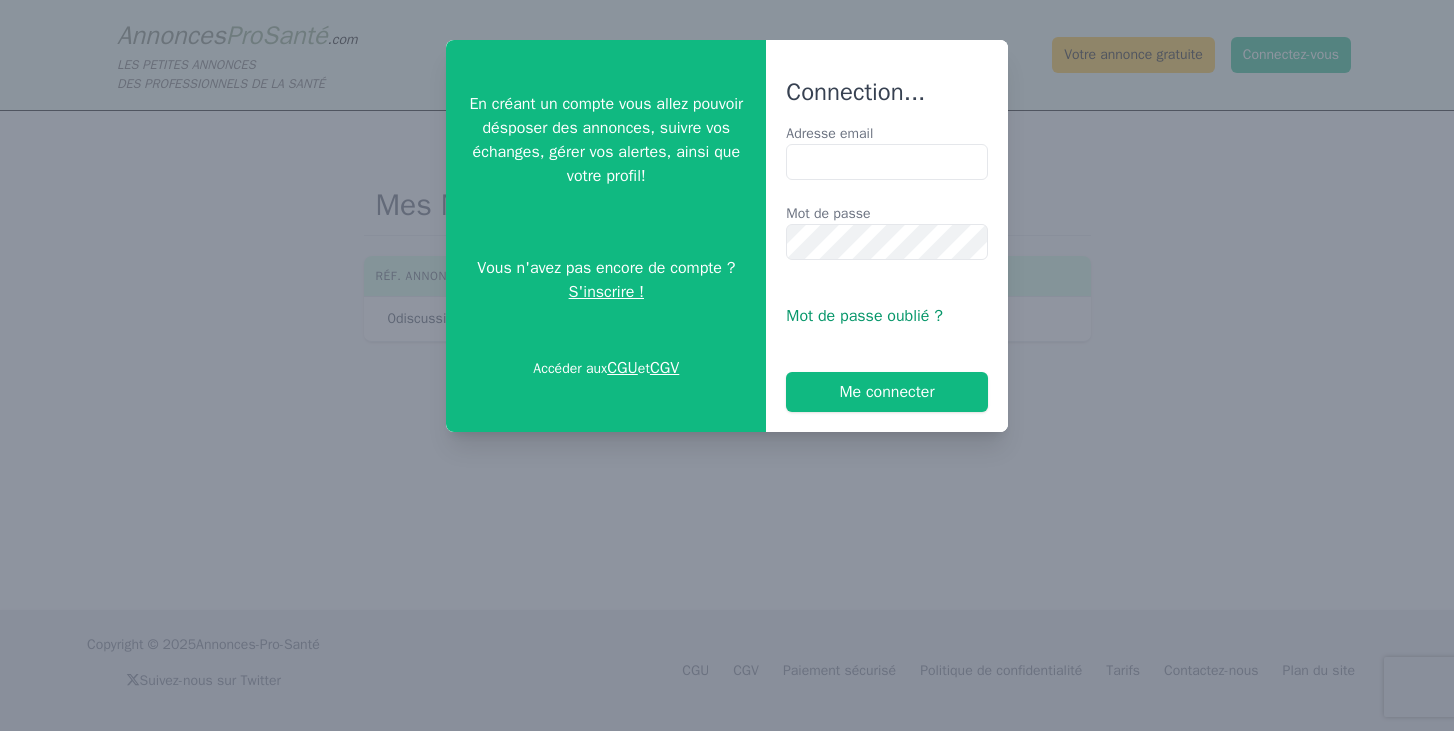 scroll, scrollTop: 0, scrollLeft: 0, axis: both 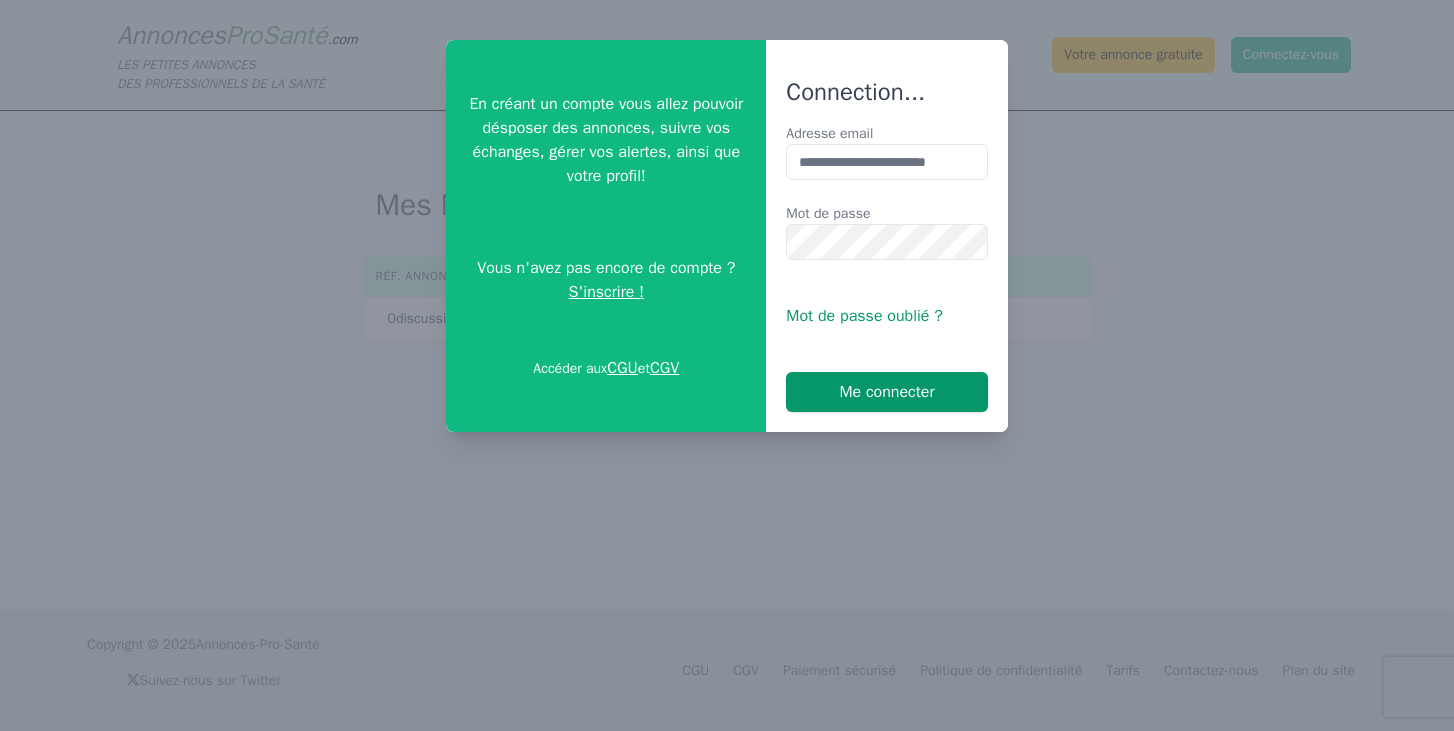 click on "Me connecter" at bounding box center [886, 392] 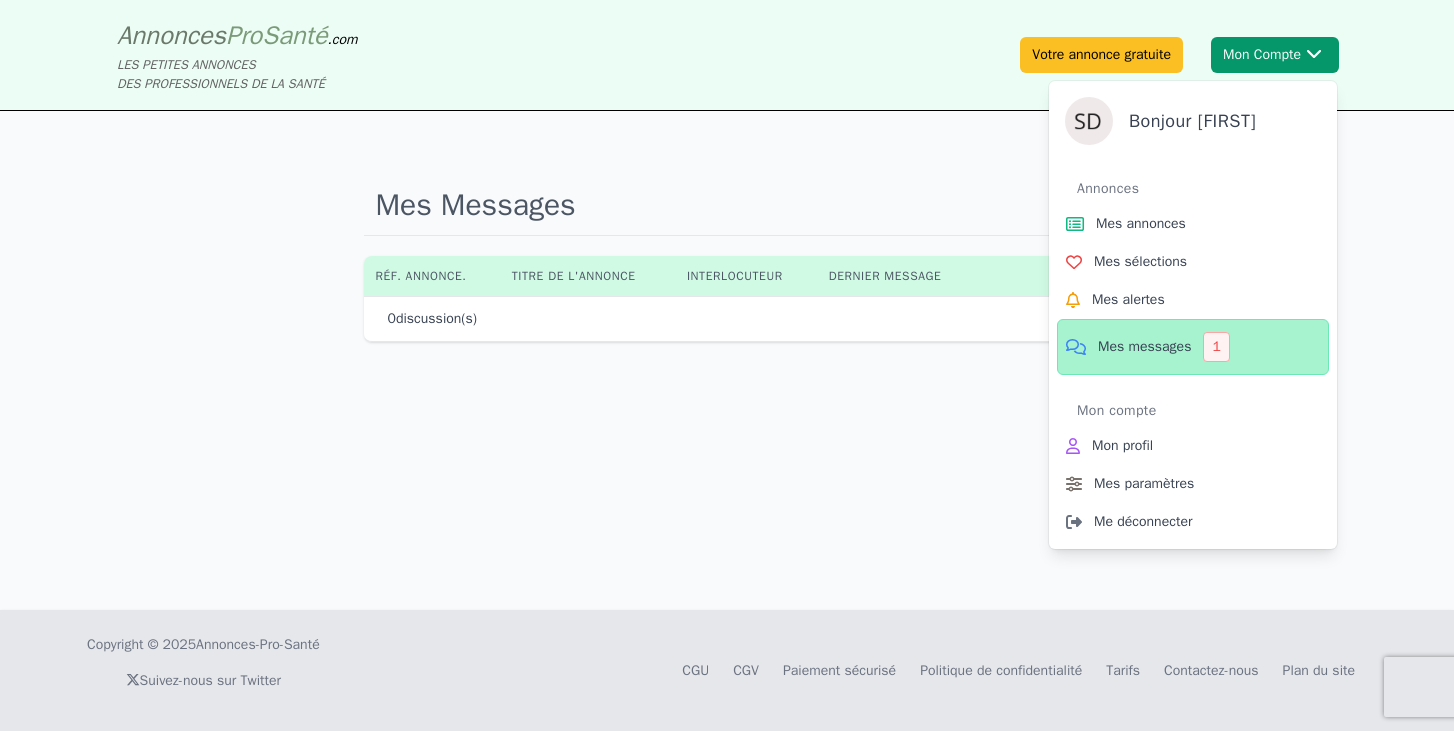 click on "Mon Compte   Bonjour [FIRST]  Annonces Mes annonces Mes sélections Mes alertes Mes messages 1 Mon compte Mon profil Mes paramètres Me déconnecter" at bounding box center [1275, 55] 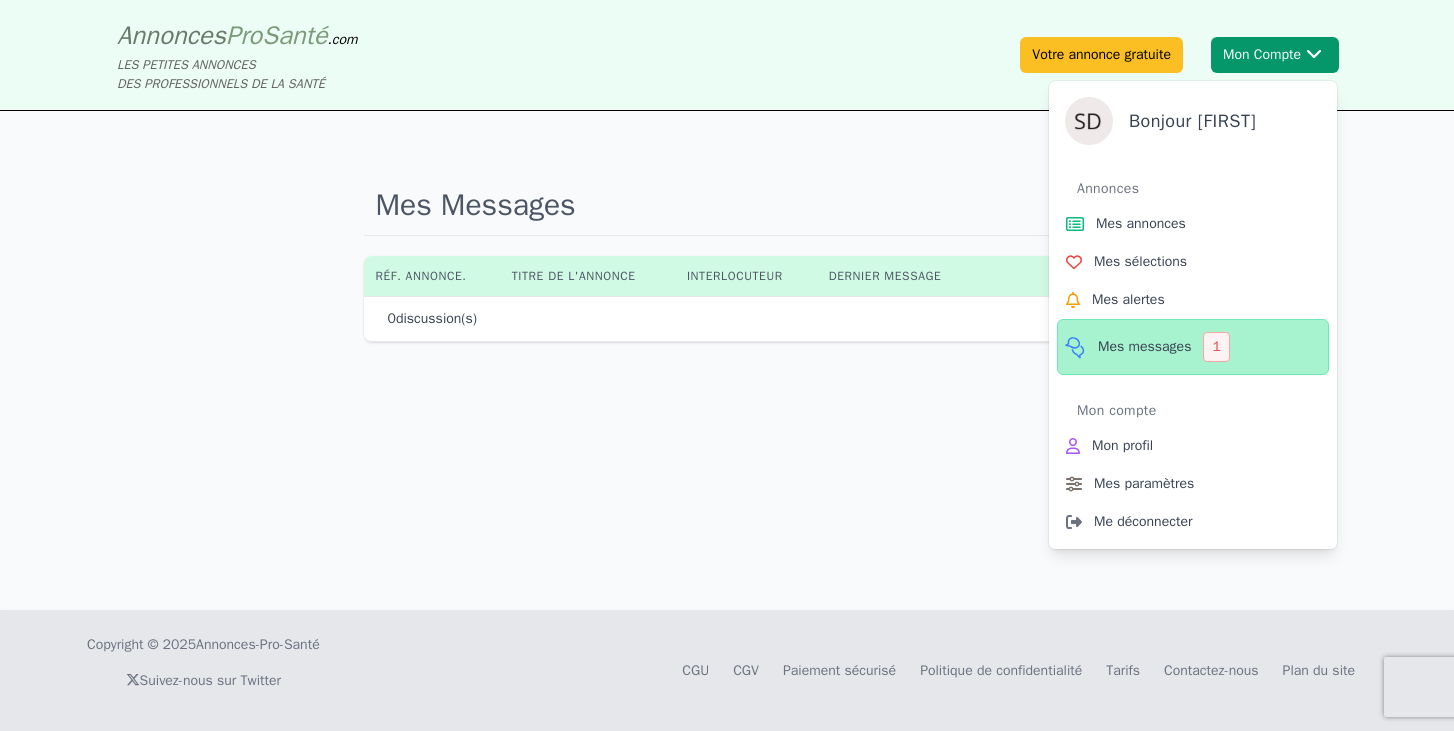 click on "Mes messages" at bounding box center [1144, 347] 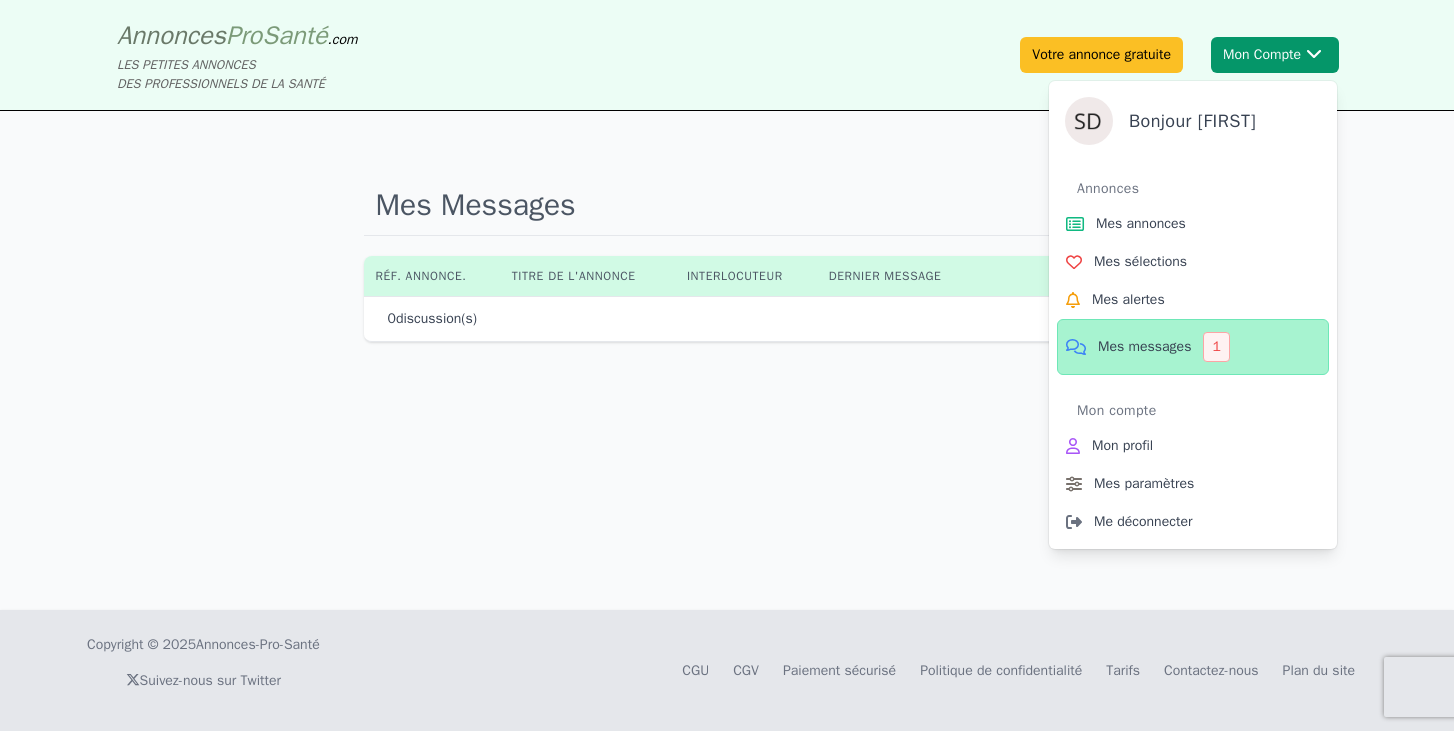 click on "Mon Compte   Bonjour [FIRST]  Annonces Mes annonces Mes sélections Mes alertes Mes messages 1 Mon compte Mon profil Mes paramètres Me déconnecter" at bounding box center [1275, 55] 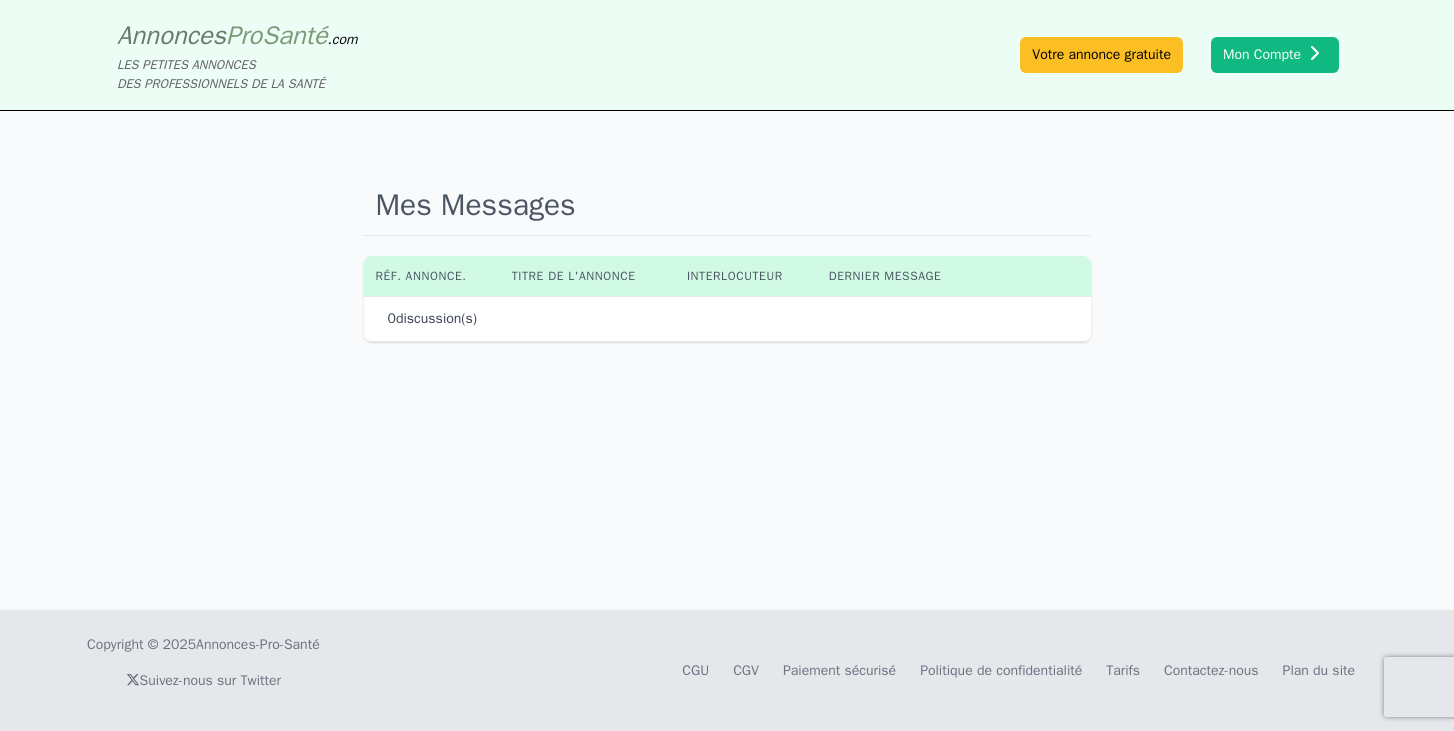 click on "Annonces" at bounding box center [171, 35] 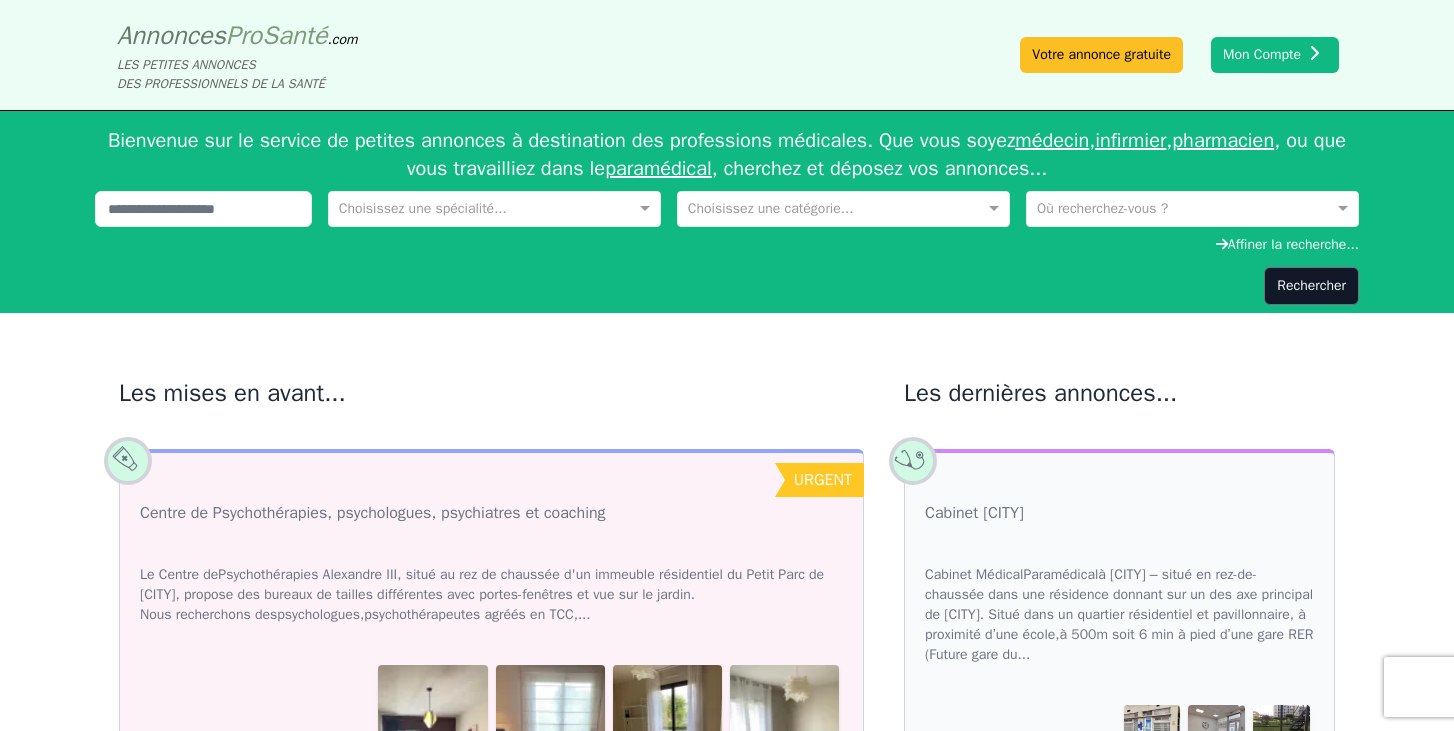 click on "Bienvenue sur le service de petites annonces à destination des professions médicales. Que vous soyez médecin , infirmier , pharmacien , ou que vous travailliez dans le paramédical , cherchez et déposez vos annonces..." at bounding box center (727, 155) 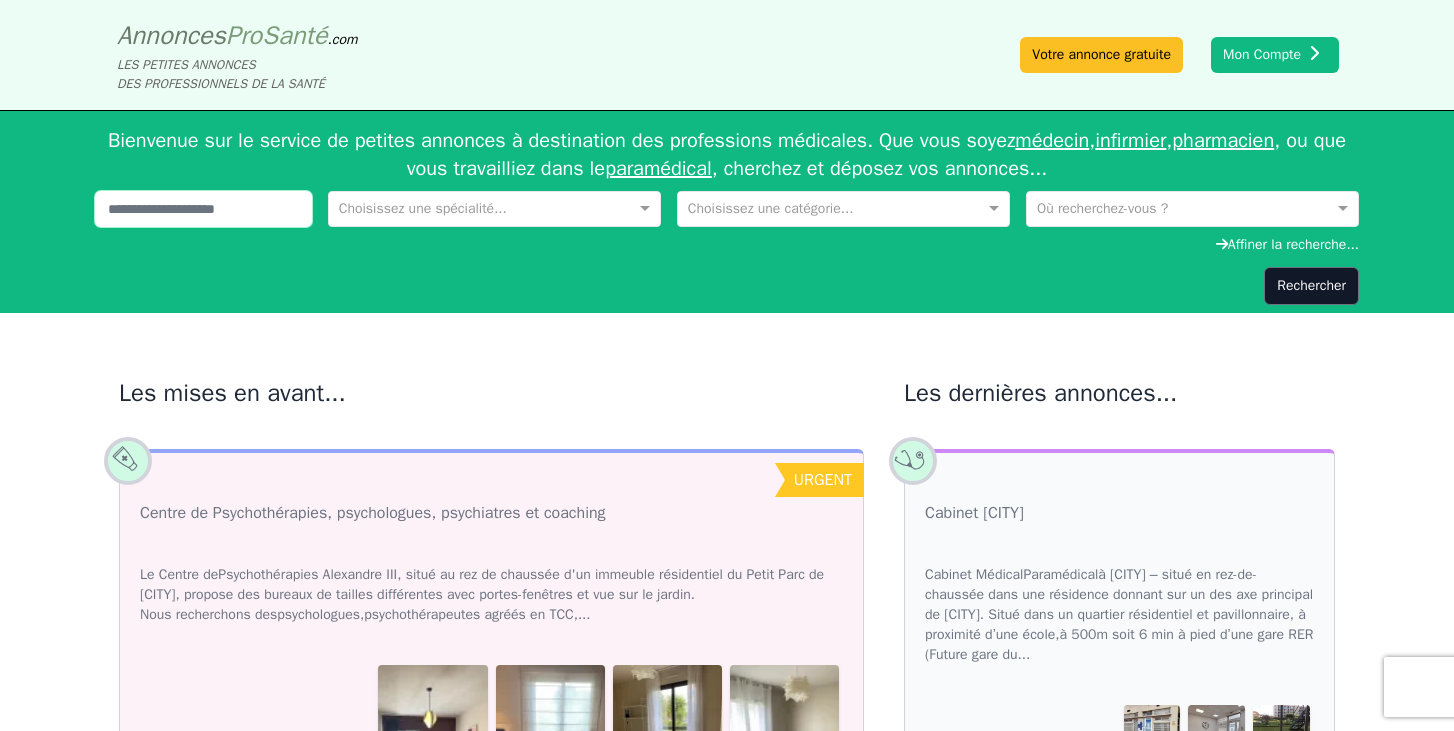 click at bounding box center [203, 209] 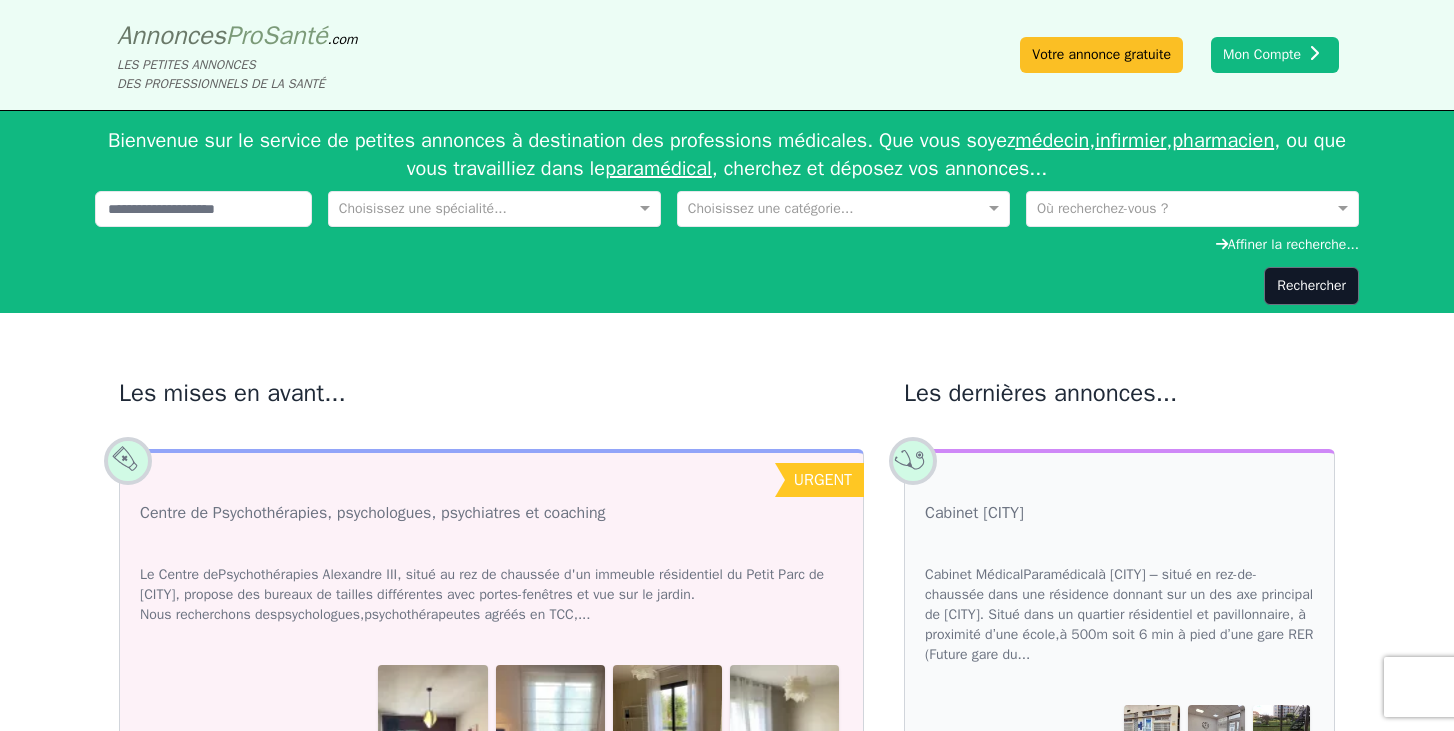 click on "Choisissez une spécialité..." at bounding box center [494, 209] 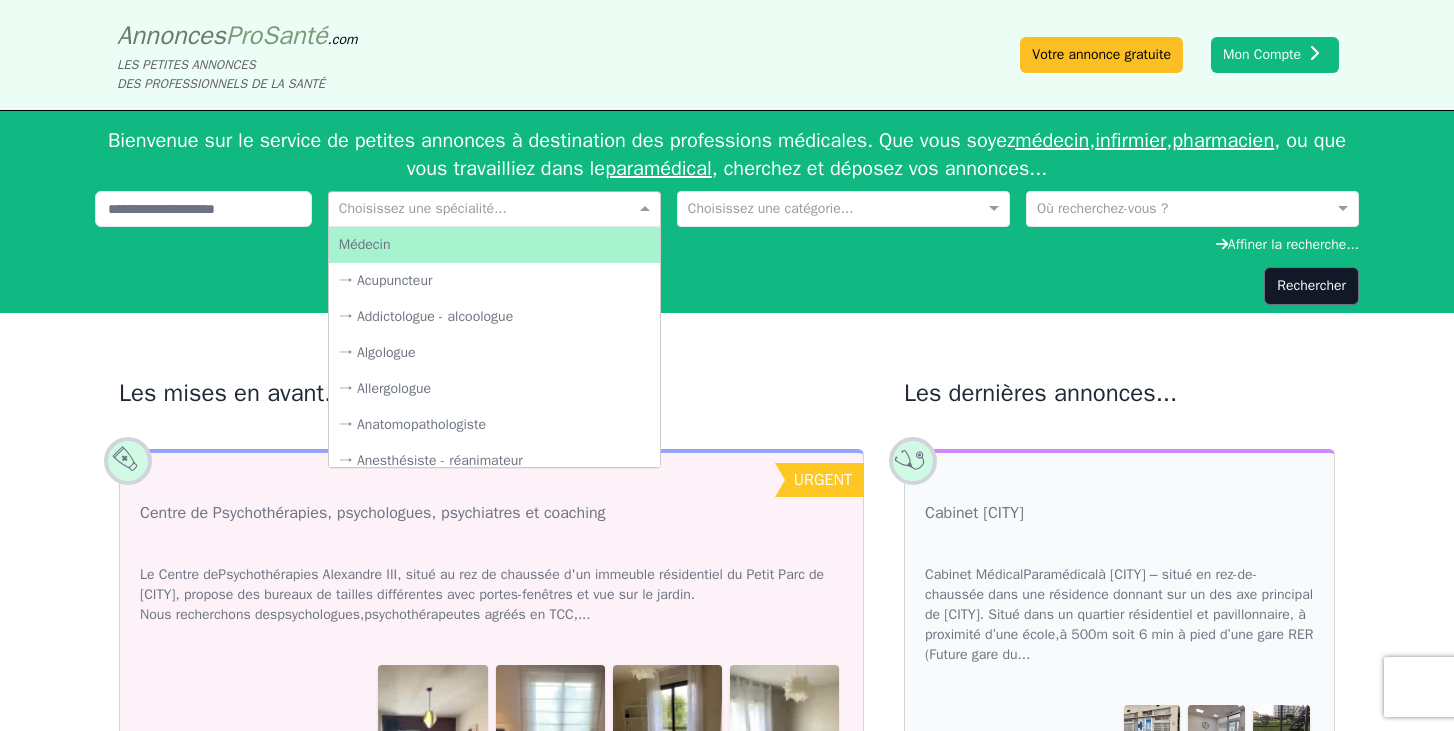 click on "Médecin" at bounding box center [494, 245] 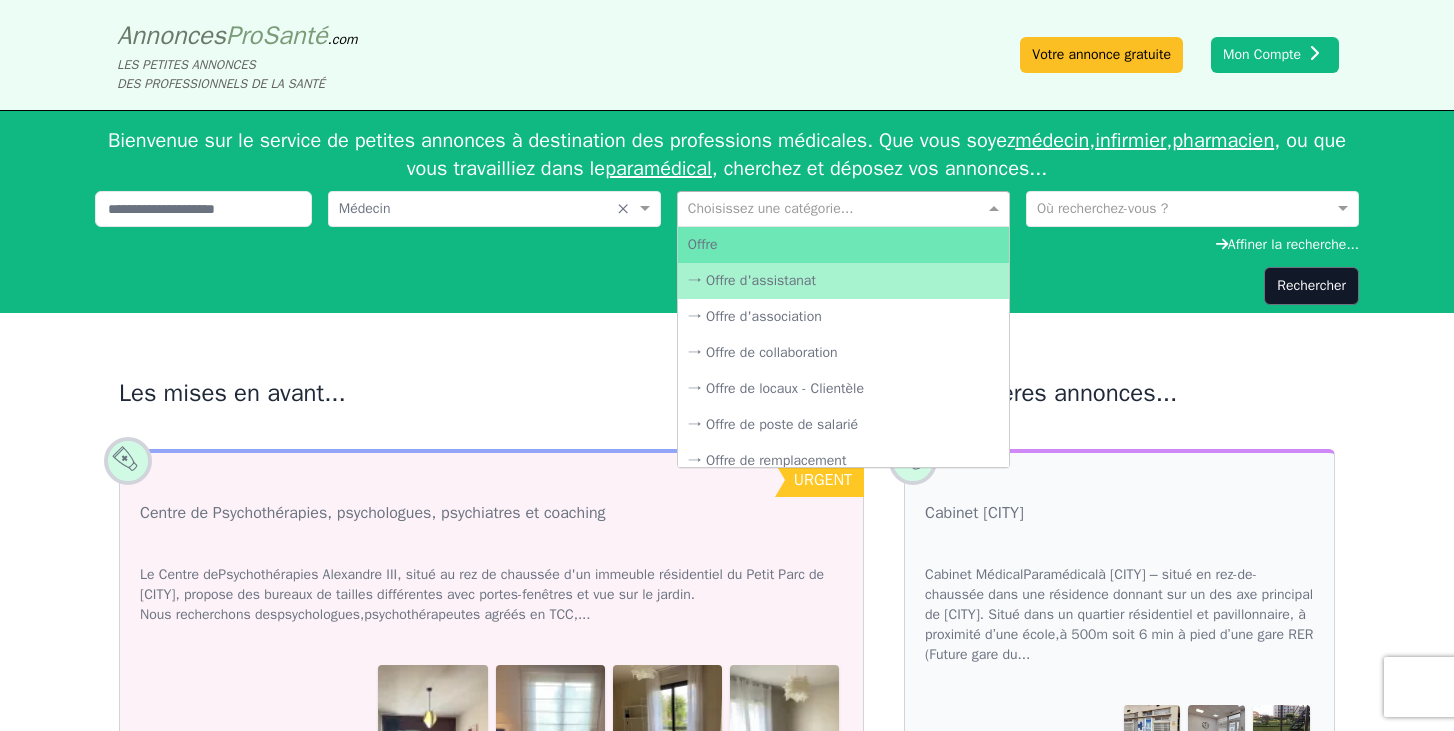 click at bounding box center [823, 207] 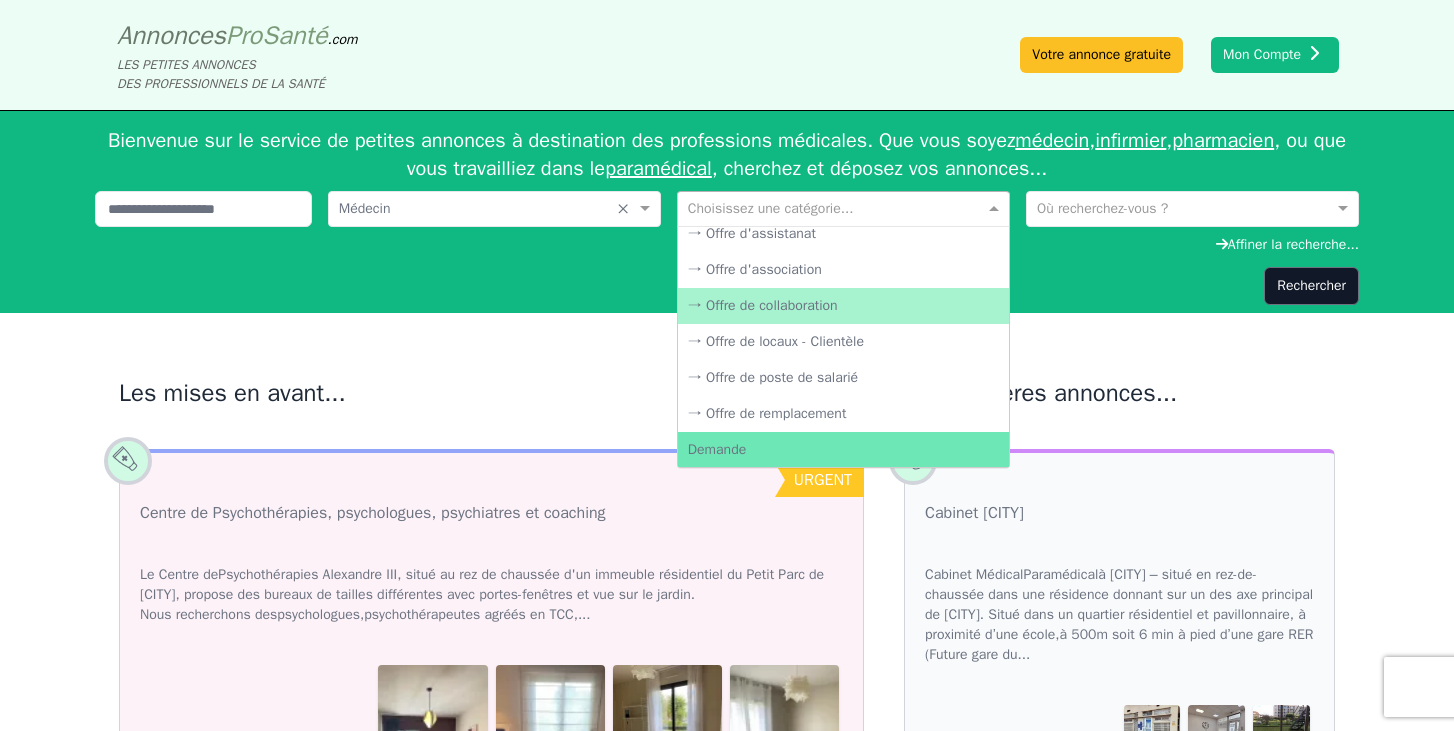 scroll, scrollTop: 54, scrollLeft: 0, axis: vertical 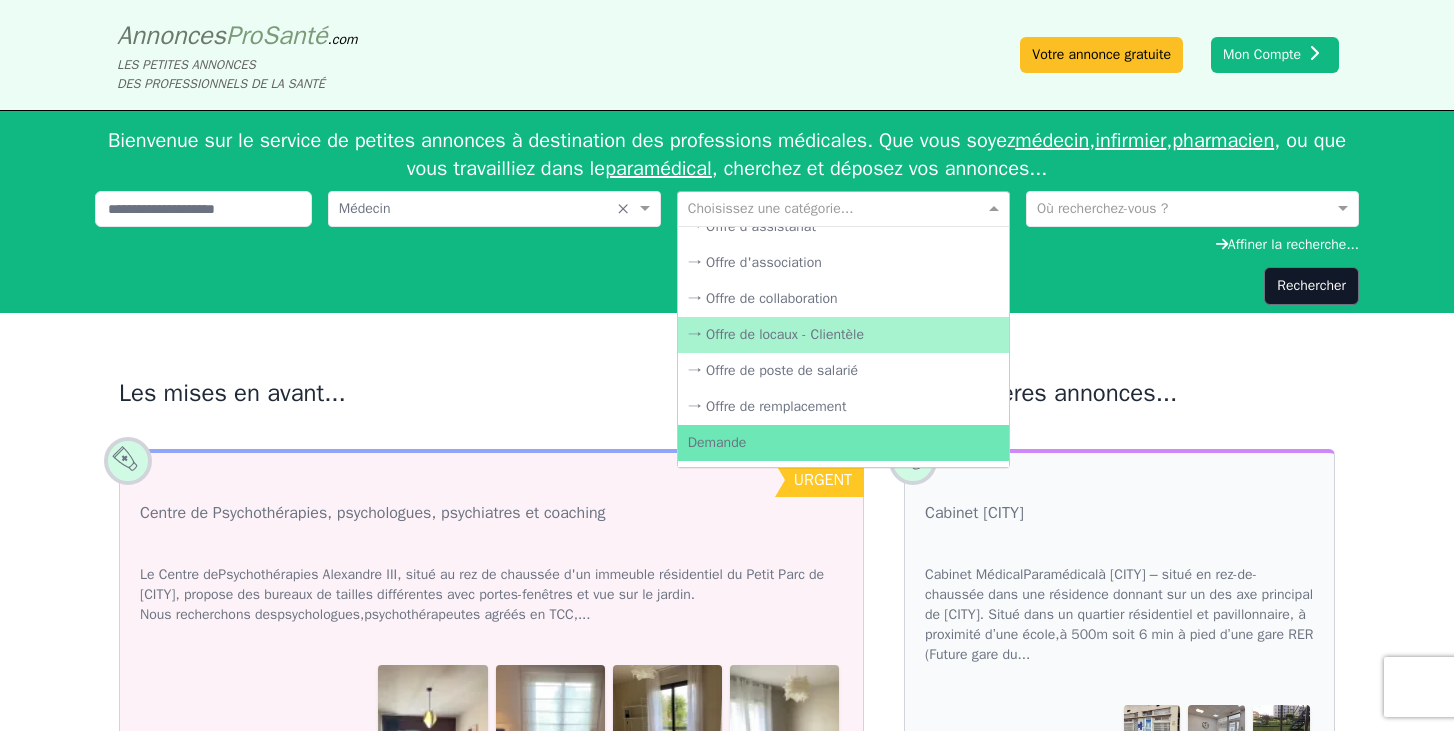 click on "→ Offre de locaux - Clientèle" at bounding box center (843, 335) 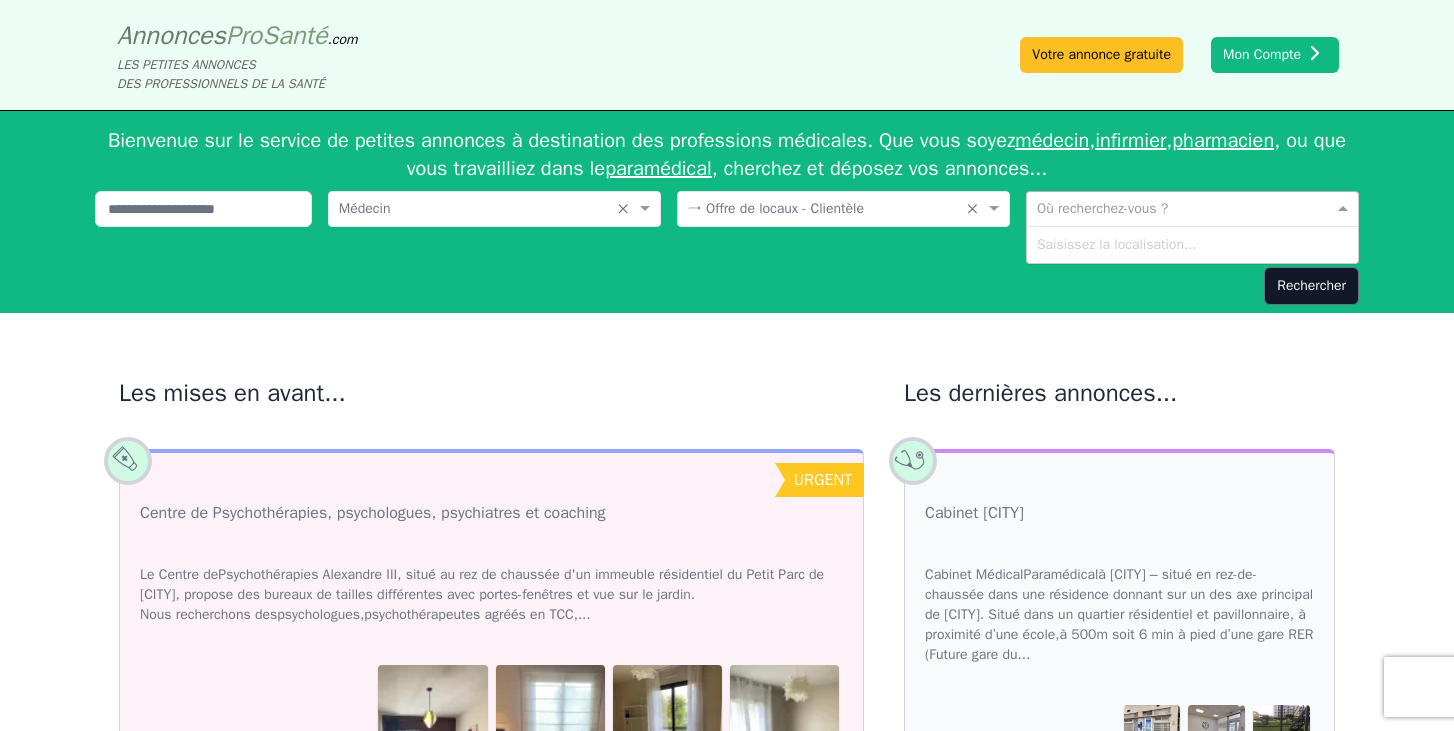 click on "Où recherchez-vous ?" at bounding box center (1192, 209) 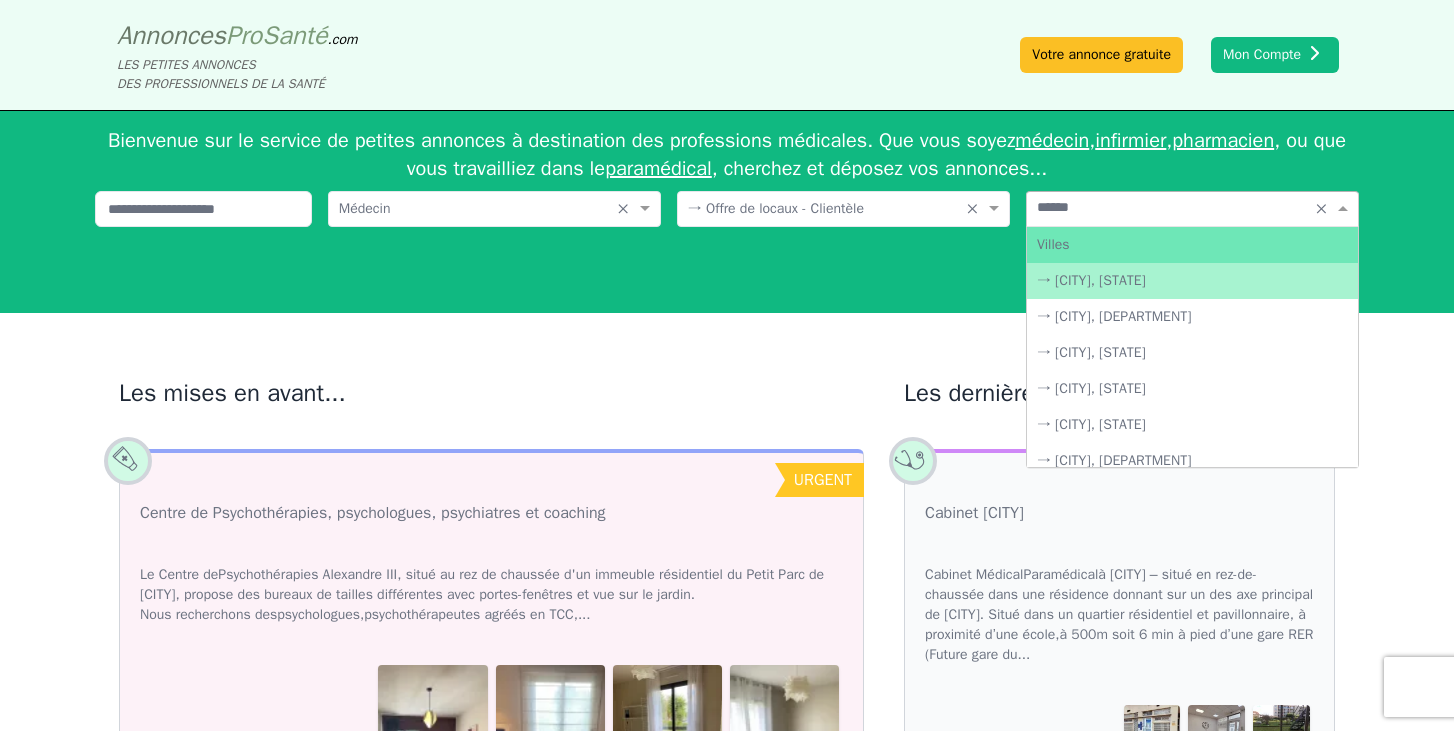 click on "→ [CITY], [STATE]" at bounding box center (1192, 281) 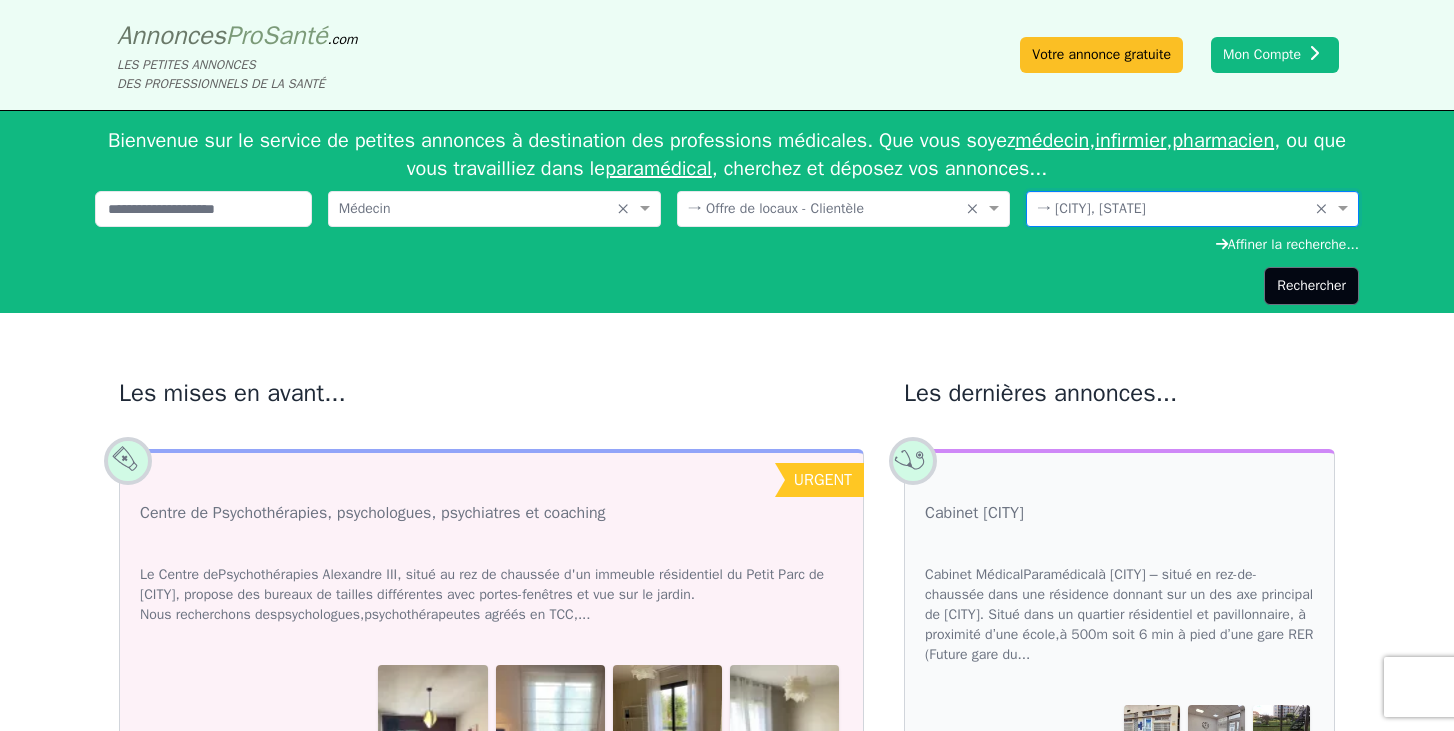 click on "Rechercher" at bounding box center (1311, 286) 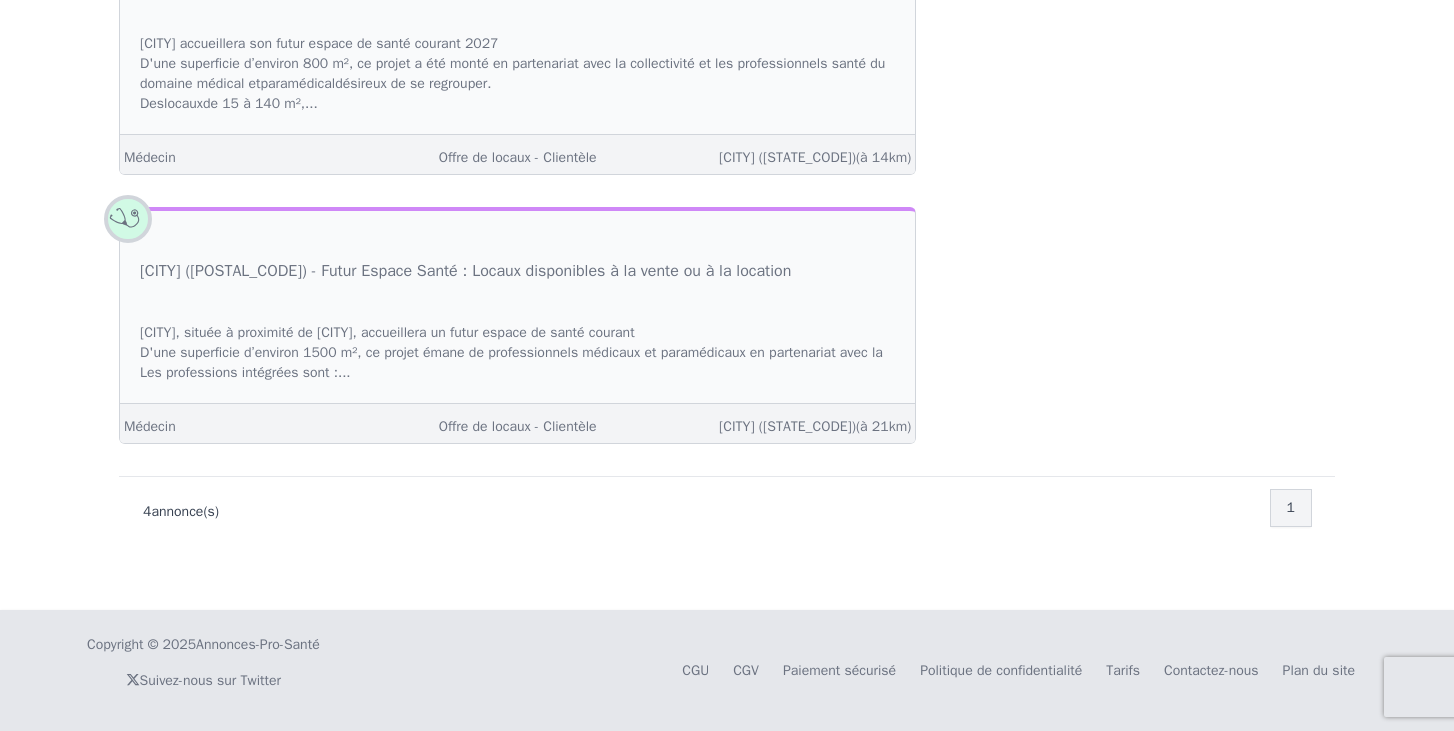 scroll, scrollTop: 1178, scrollLeft: 0, axis: vertical 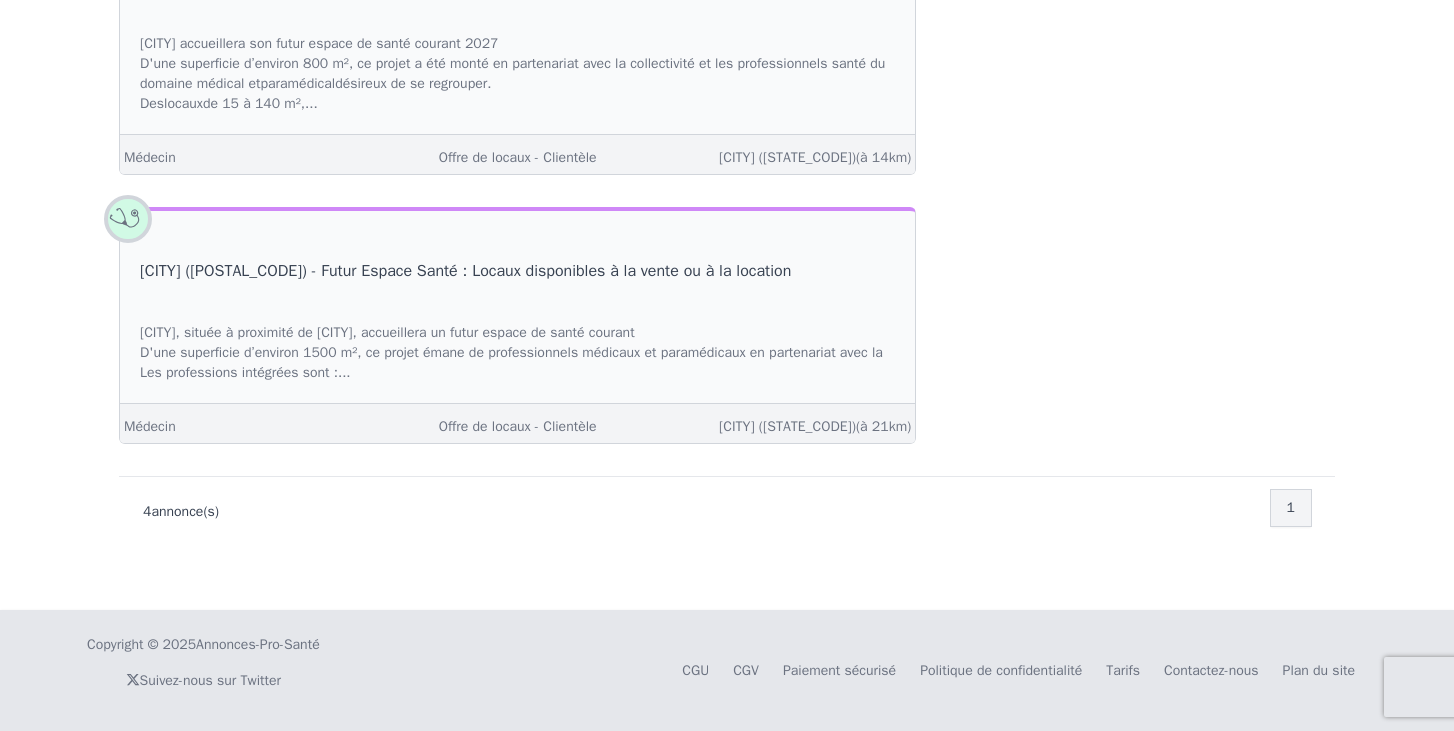 click on "[CITY] ([POSTAL_CODE]) - Futur Espace Santé : Locaux disponibles à la vente ou à la location" at bounding box center (465, 271) 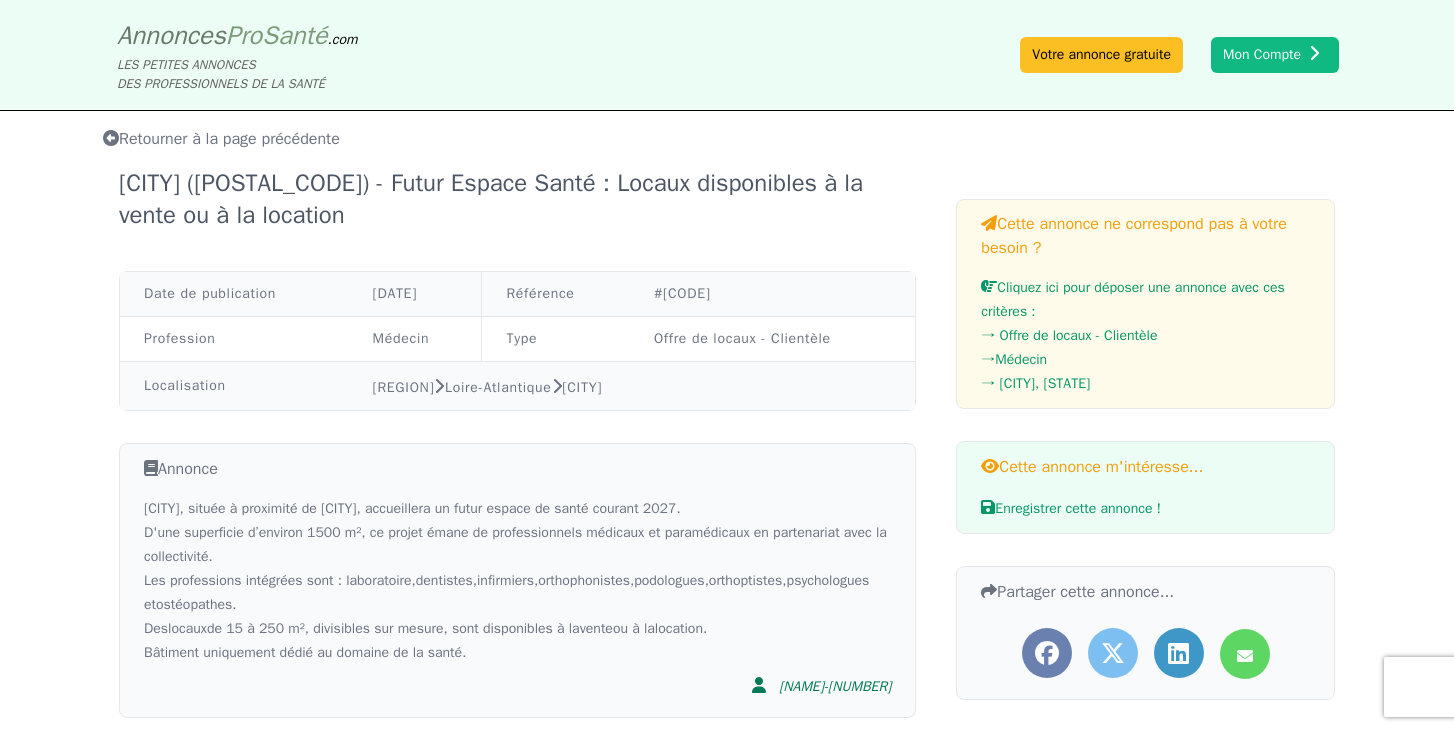 scroll, scrollTop: 0, scrollLeft: 0, axis: both 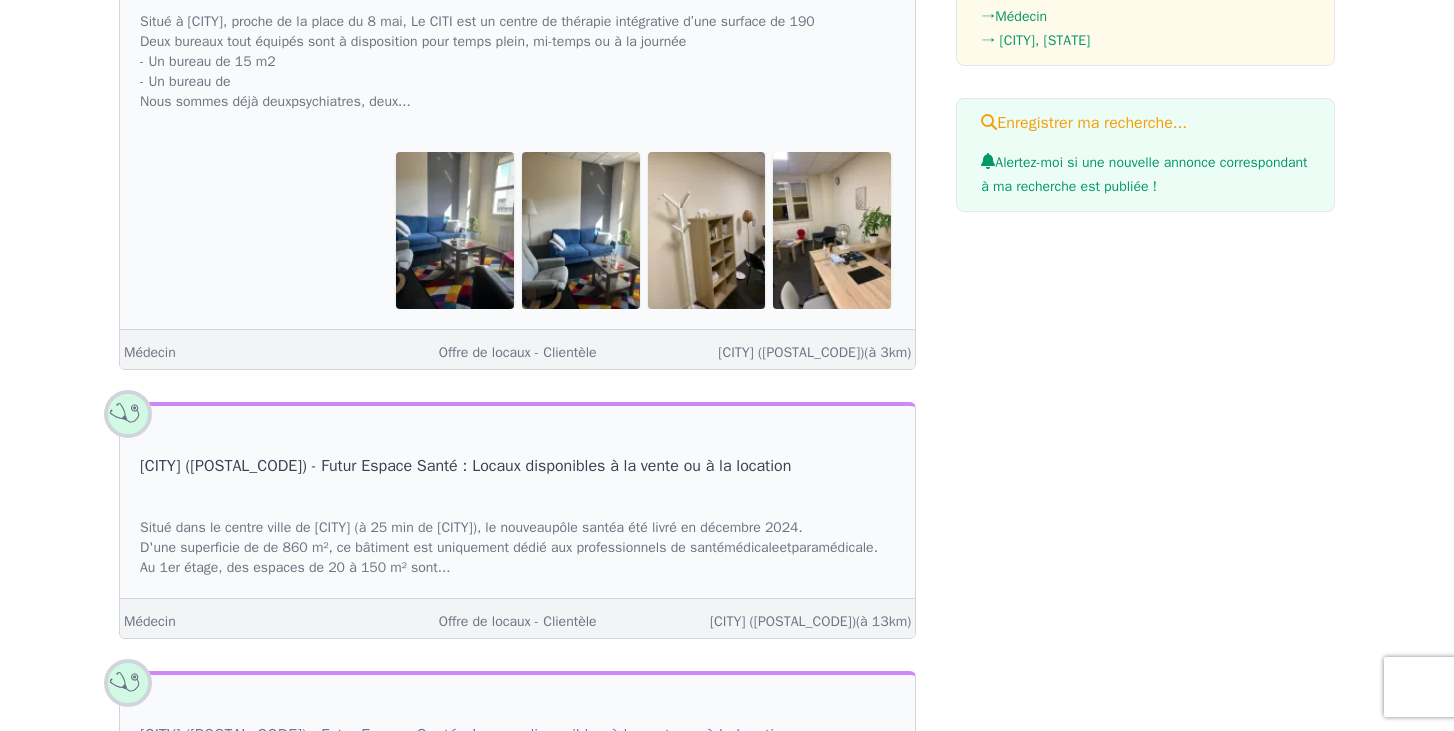 click on "[CITY] ([POSTAL_CODE]) - Futur Espace Santé : Locaux disponibles à la vente ou à la location" at bounding box center (465, 466) 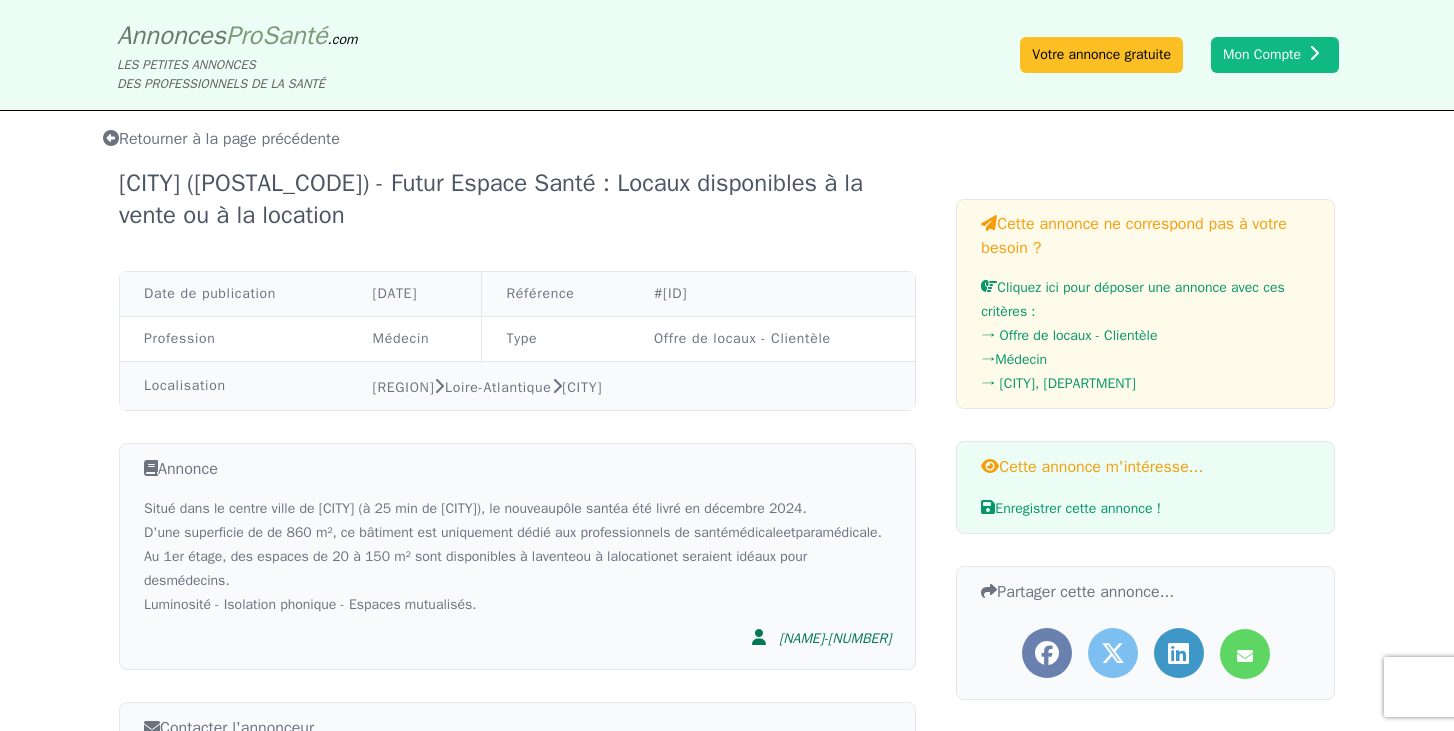 scroll, scrollTop: 0, scrollLeft: 0, axis: both 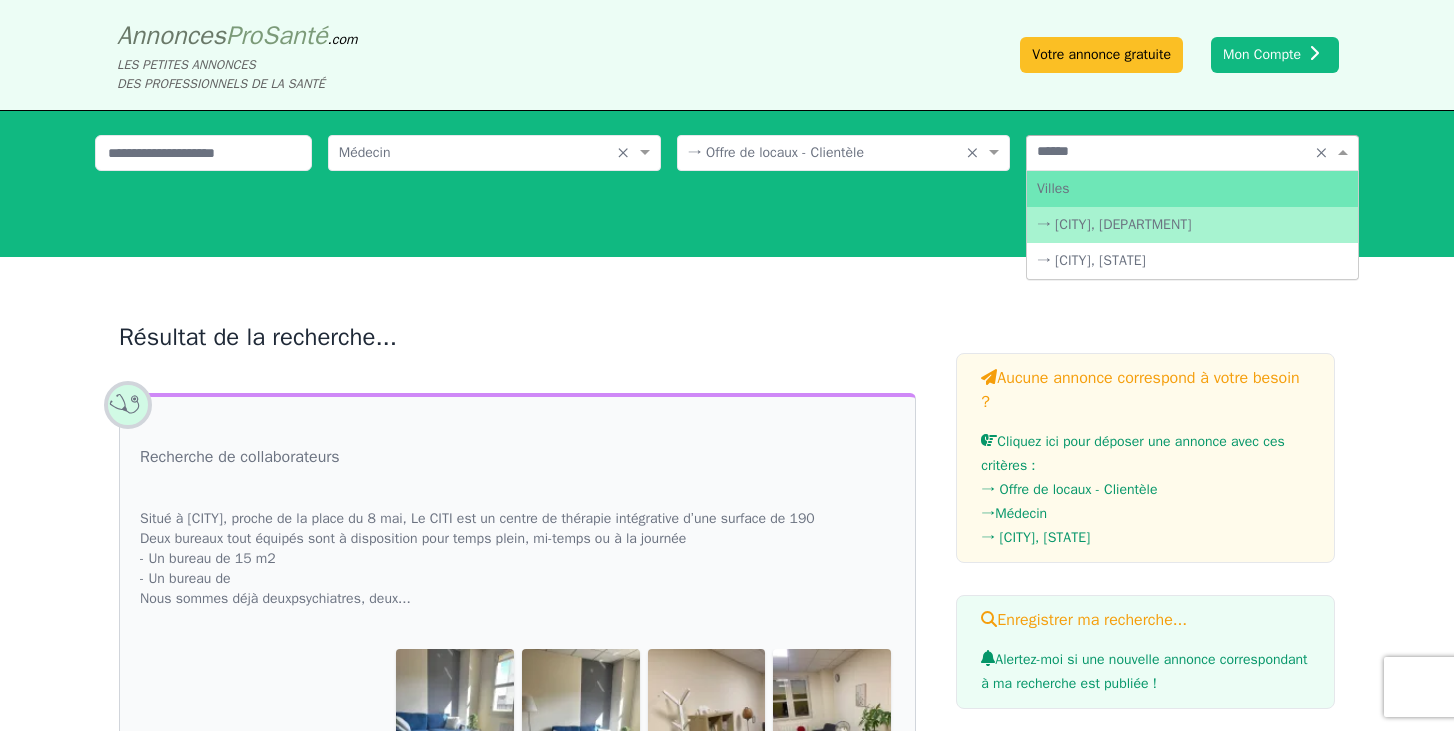 click on "→ [CITY], [DEPARTMENT]" at bounding box center (1192, 225) 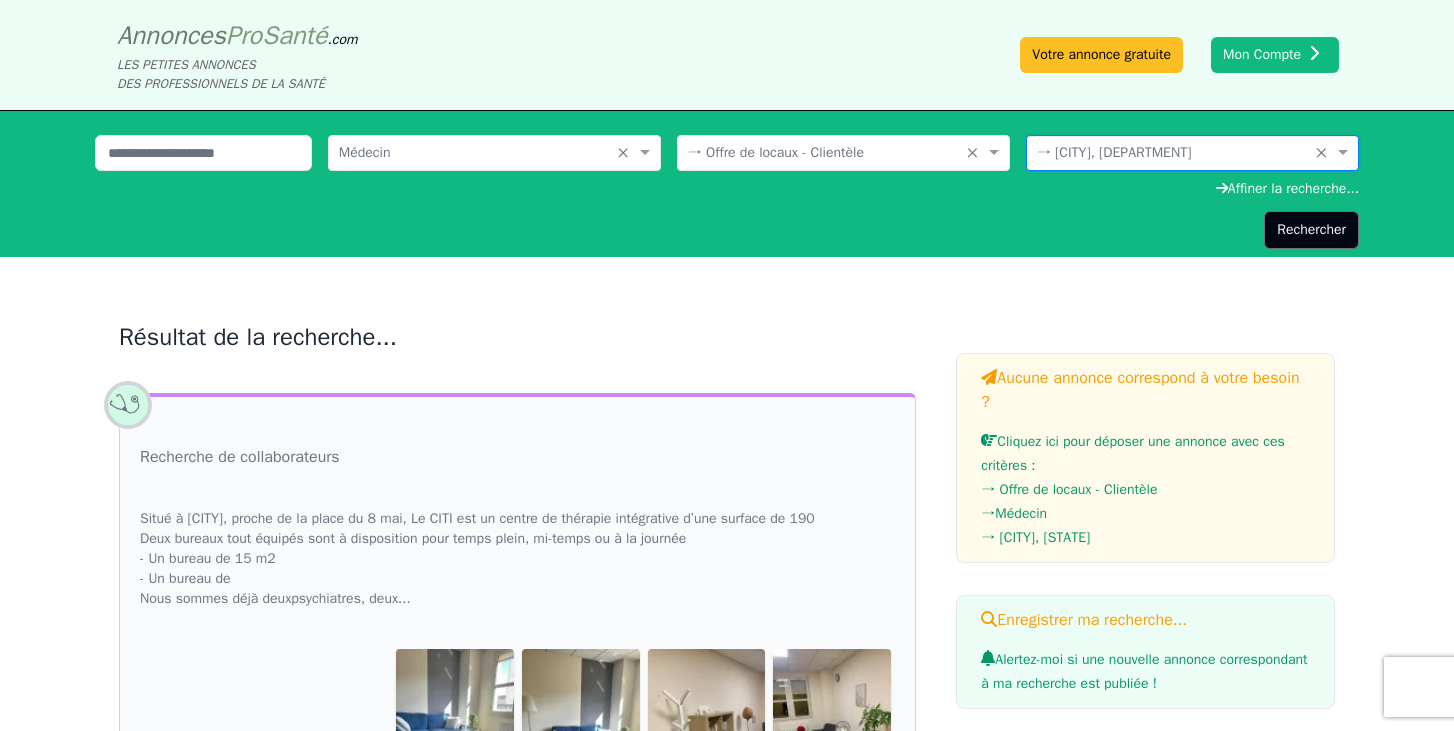click on "Rechercher" at bounding box center [1311, 230] 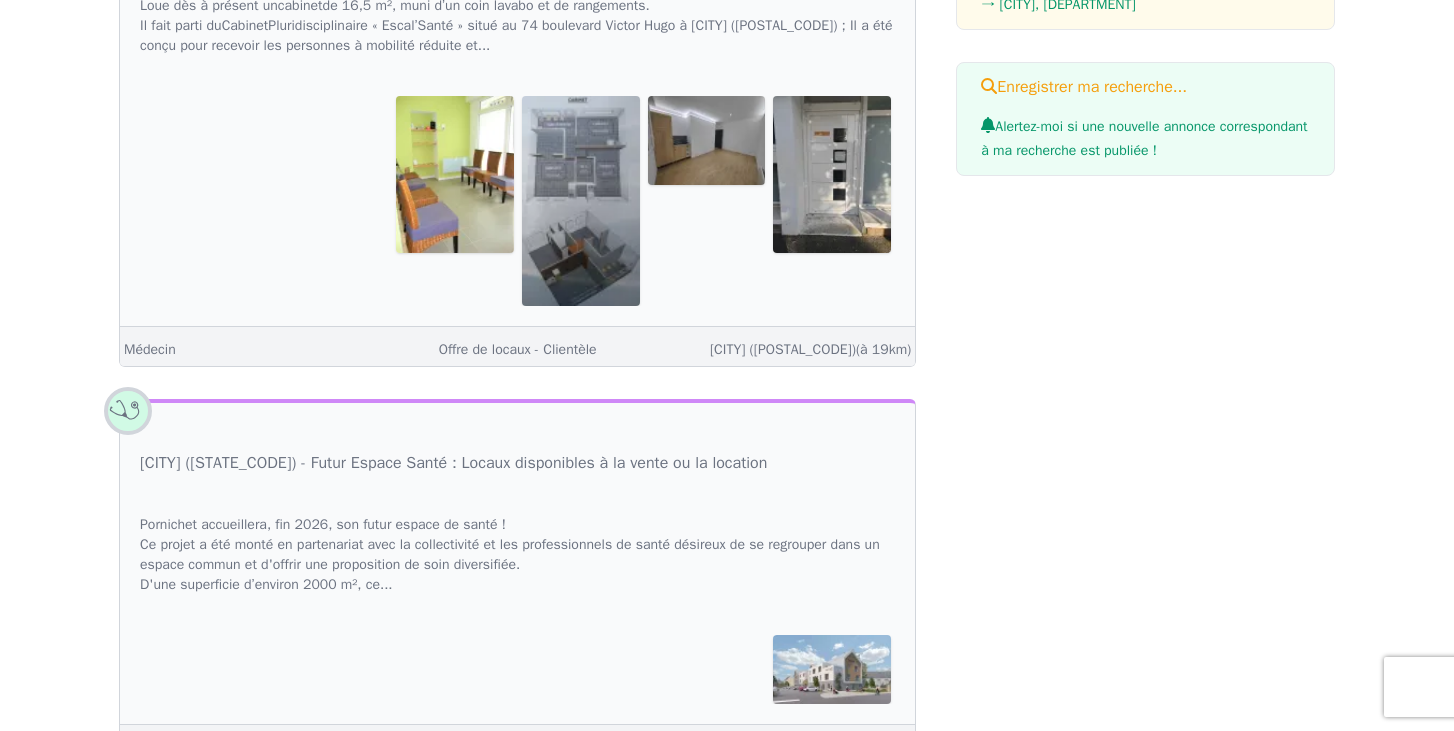 scroll, scrollTop: 535, scrollLeft: 0, axis: vertical 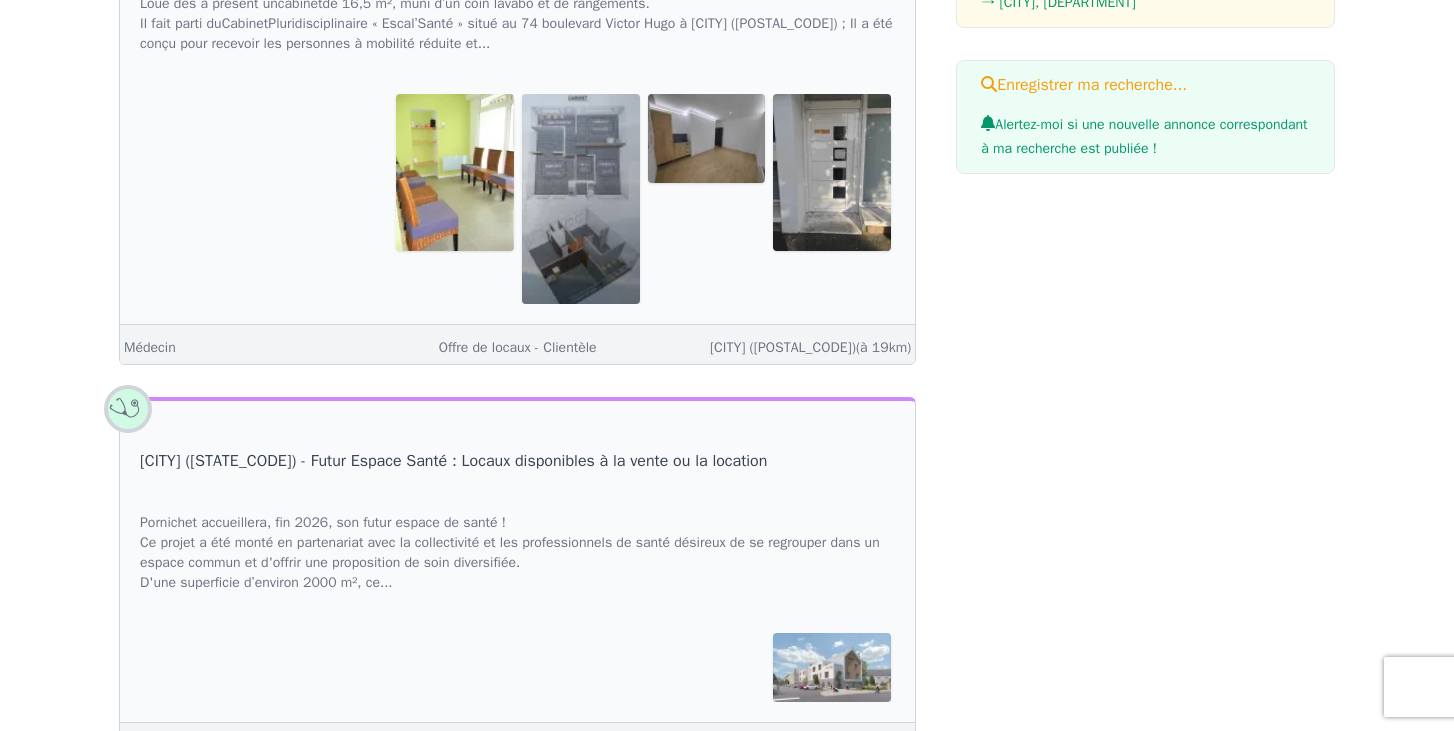 click on "[CITY] ([STATE_CODE]) - Futur Espace Santé : Locaux disponibles à la vente ou la location" at bounding box center (453, 461) 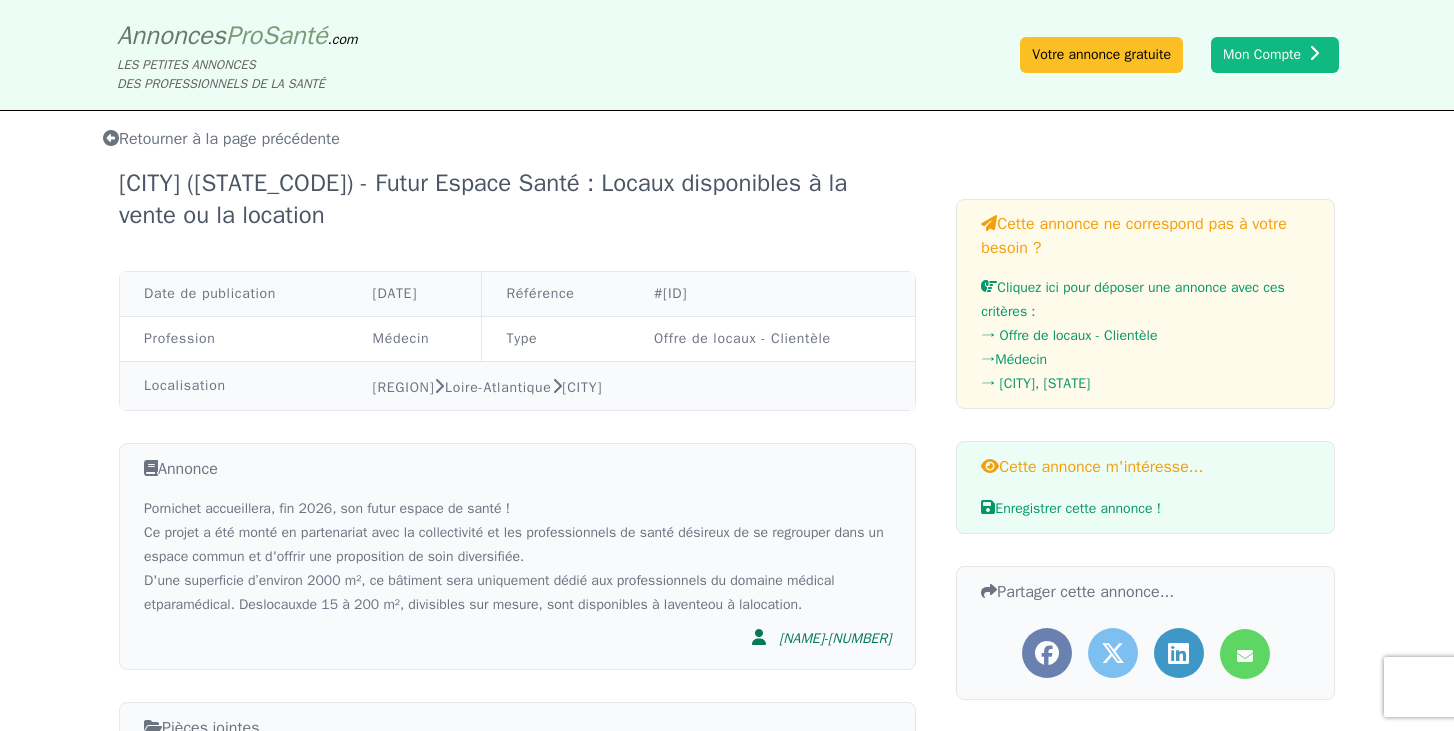 scroll, scrollTop: 0, scrollLeft: 0, axis: both 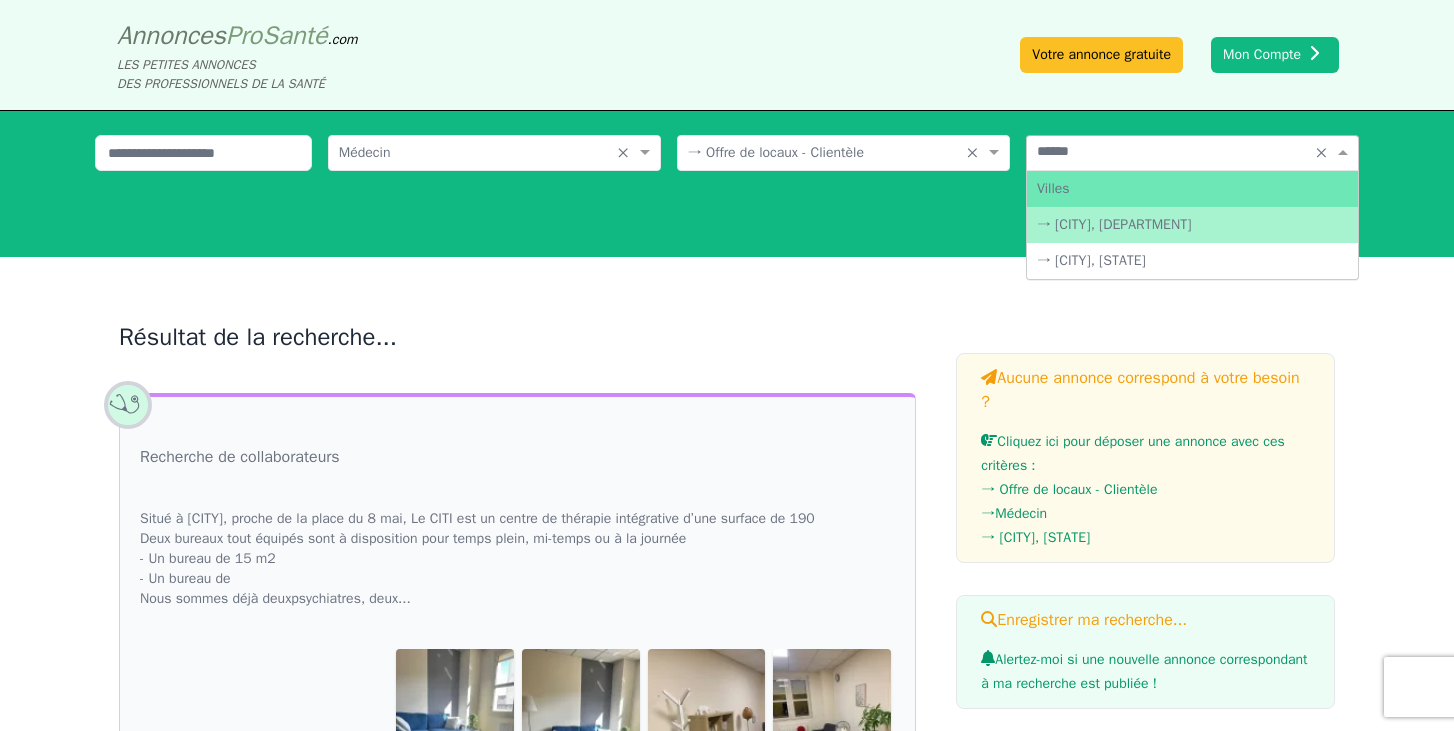 click on "→ [CITY], [DEPARTMENT]" at bounding box center [1192, 225] 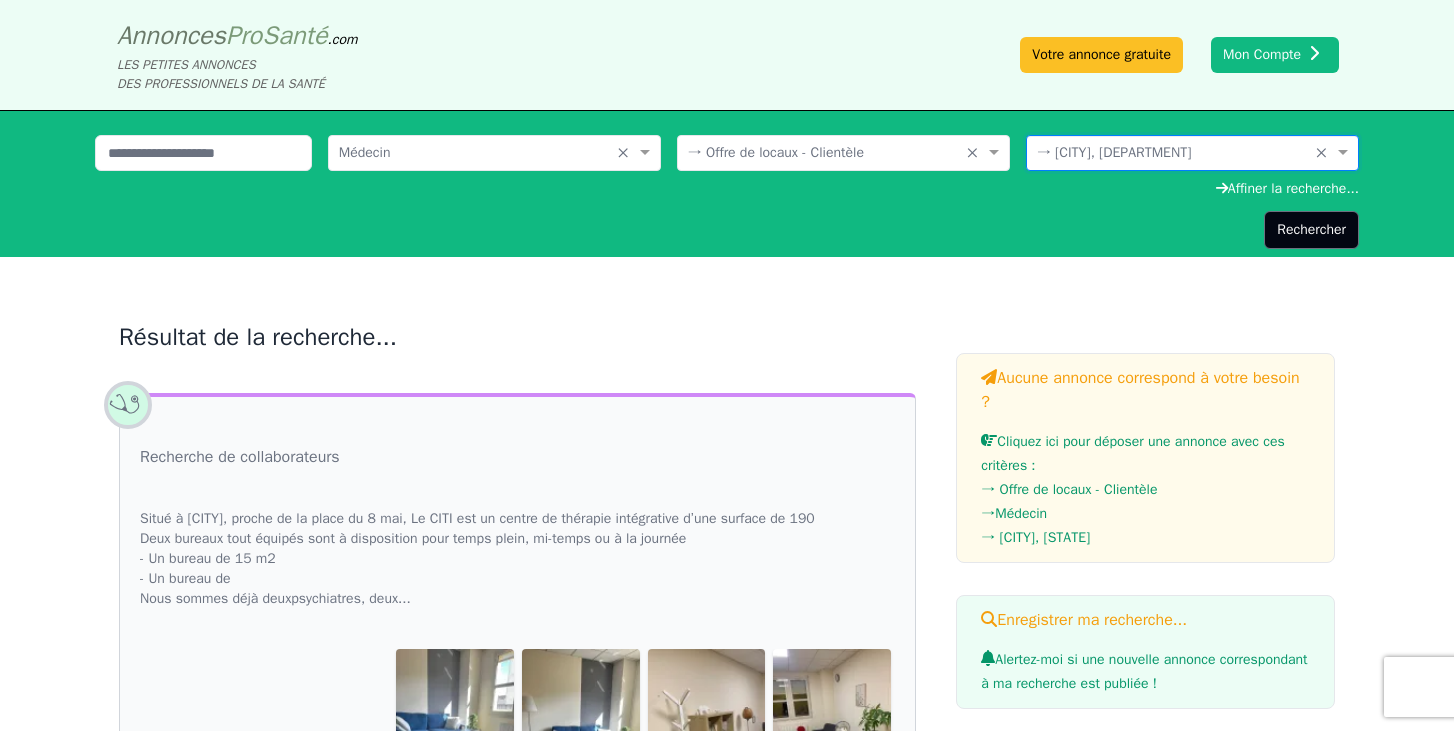 click on "Rechercher" at bounding box center [1311, 230] 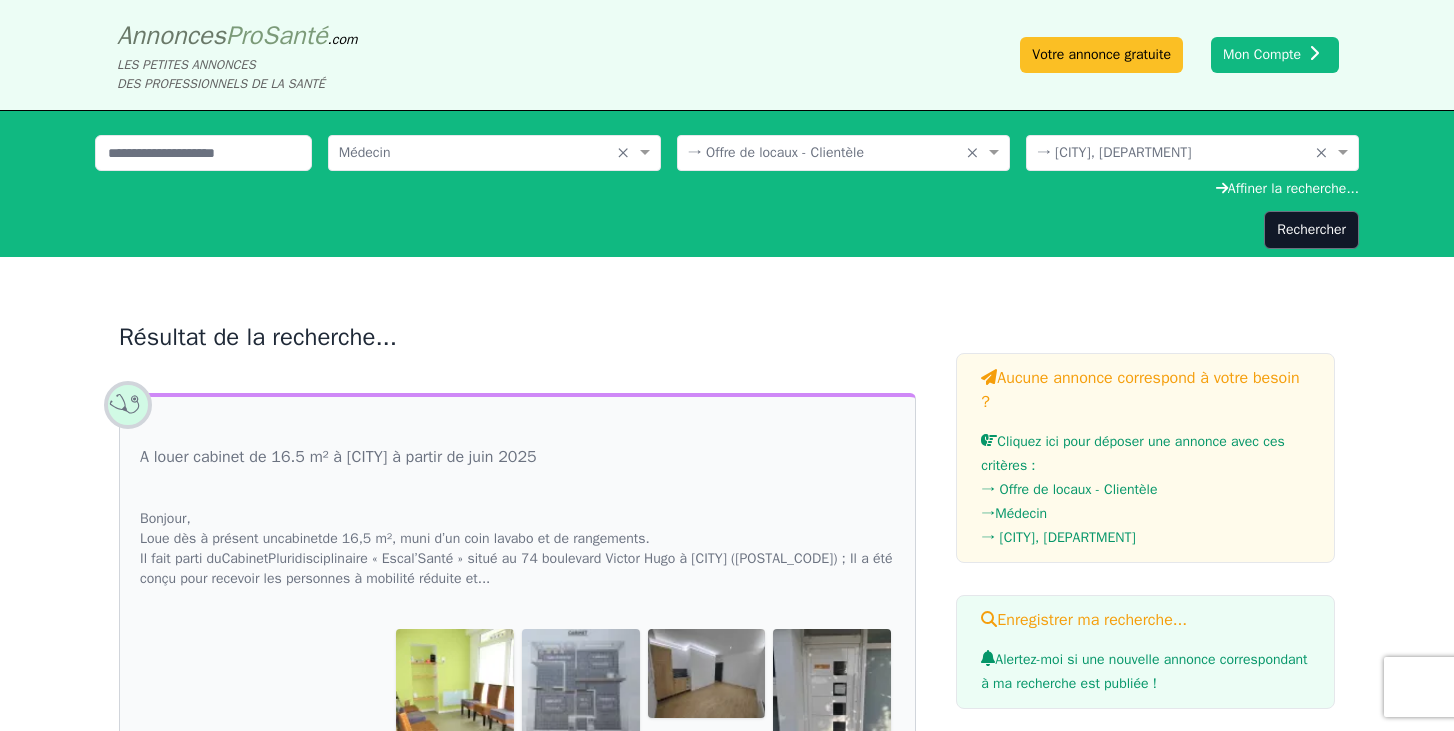 scroll, scrollTop: 0, scrollLeft: 0, axis: both 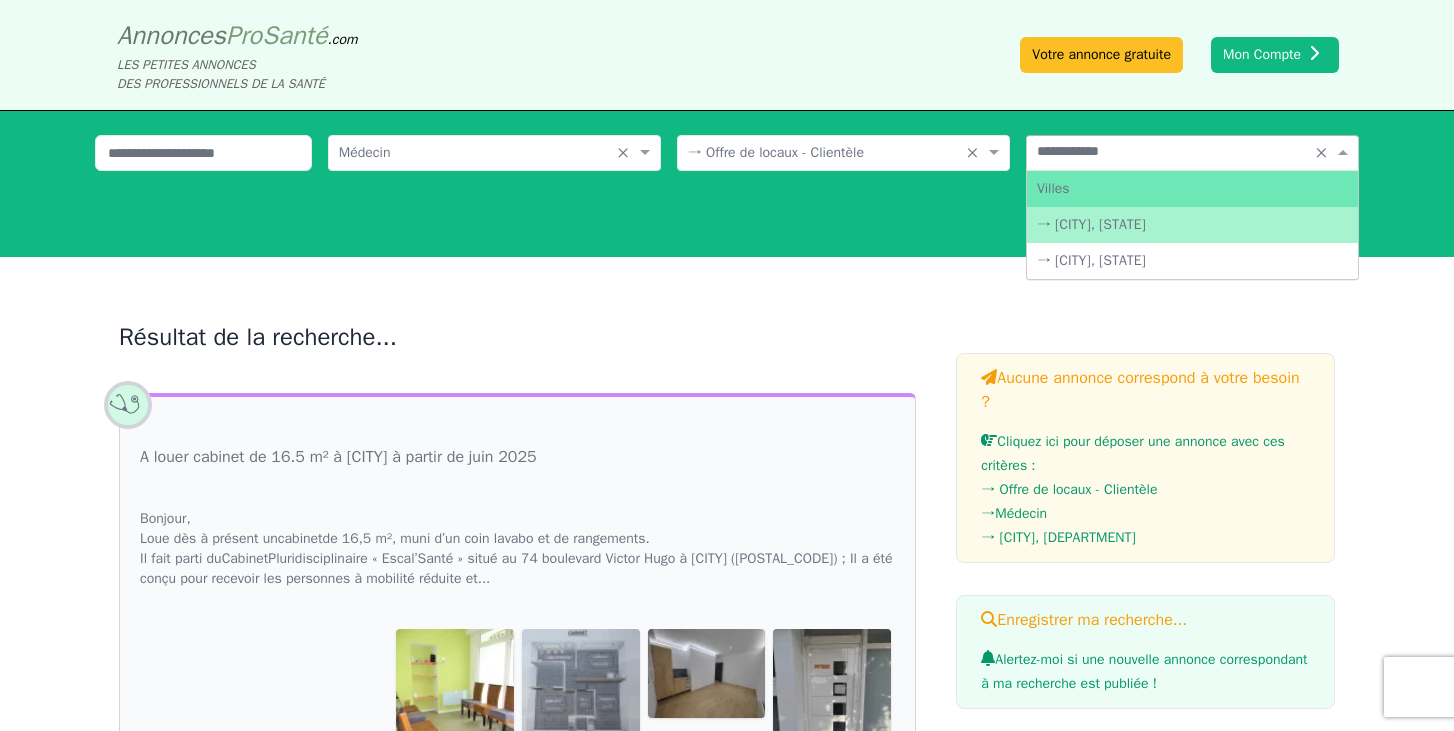 click on "→ [CITY], [STATE]" at bounding box center [1192, 225] 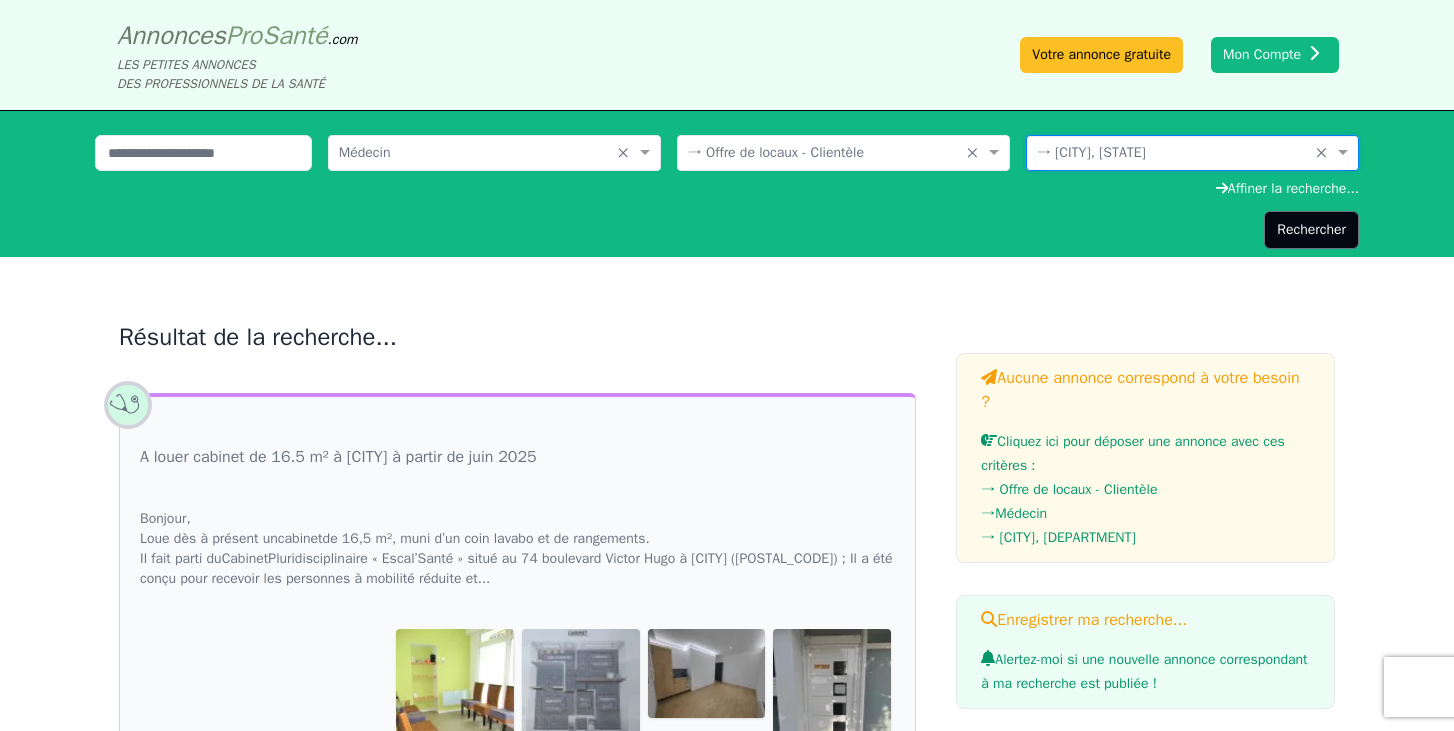 click on "Rechercher" at bounding box center [1311, 230] 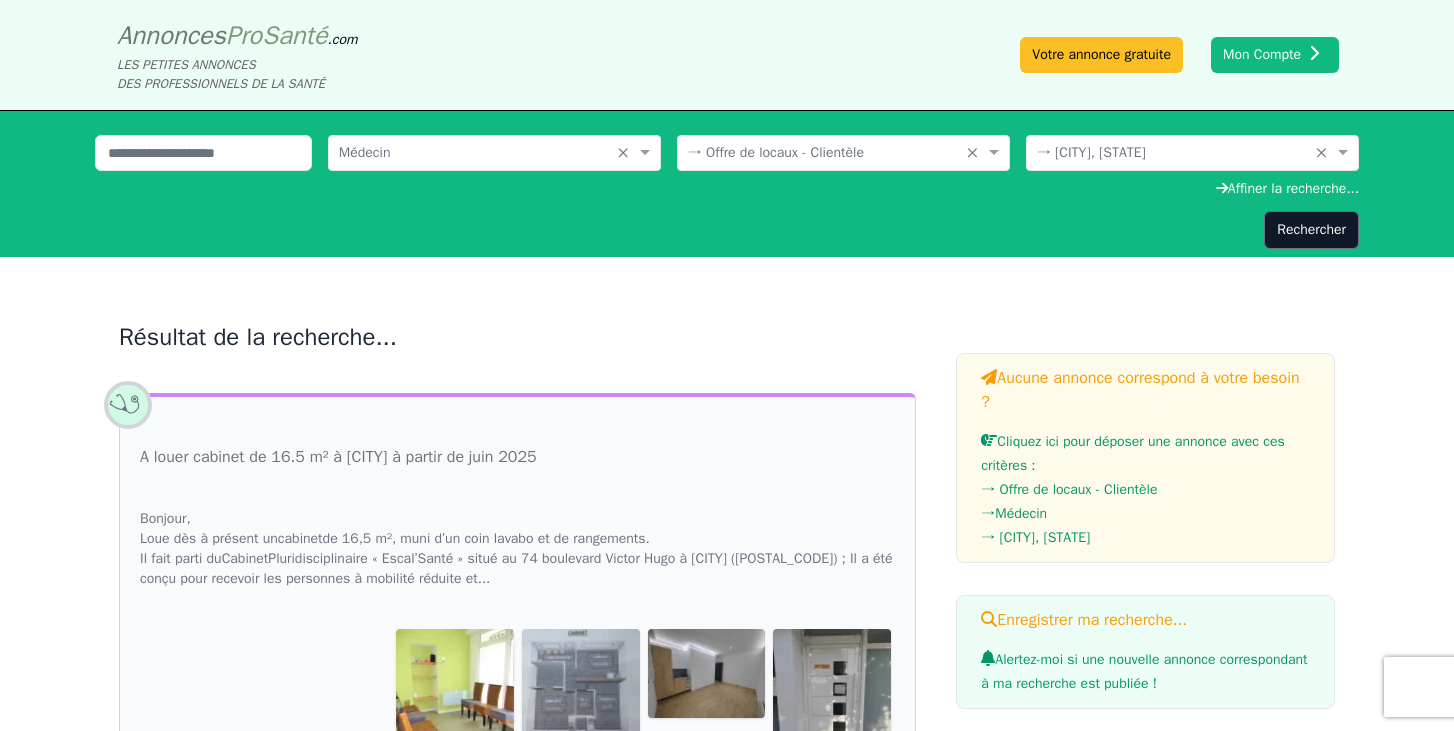 scroll, scrollTop: 0, scrollLeft: 0, axis: both 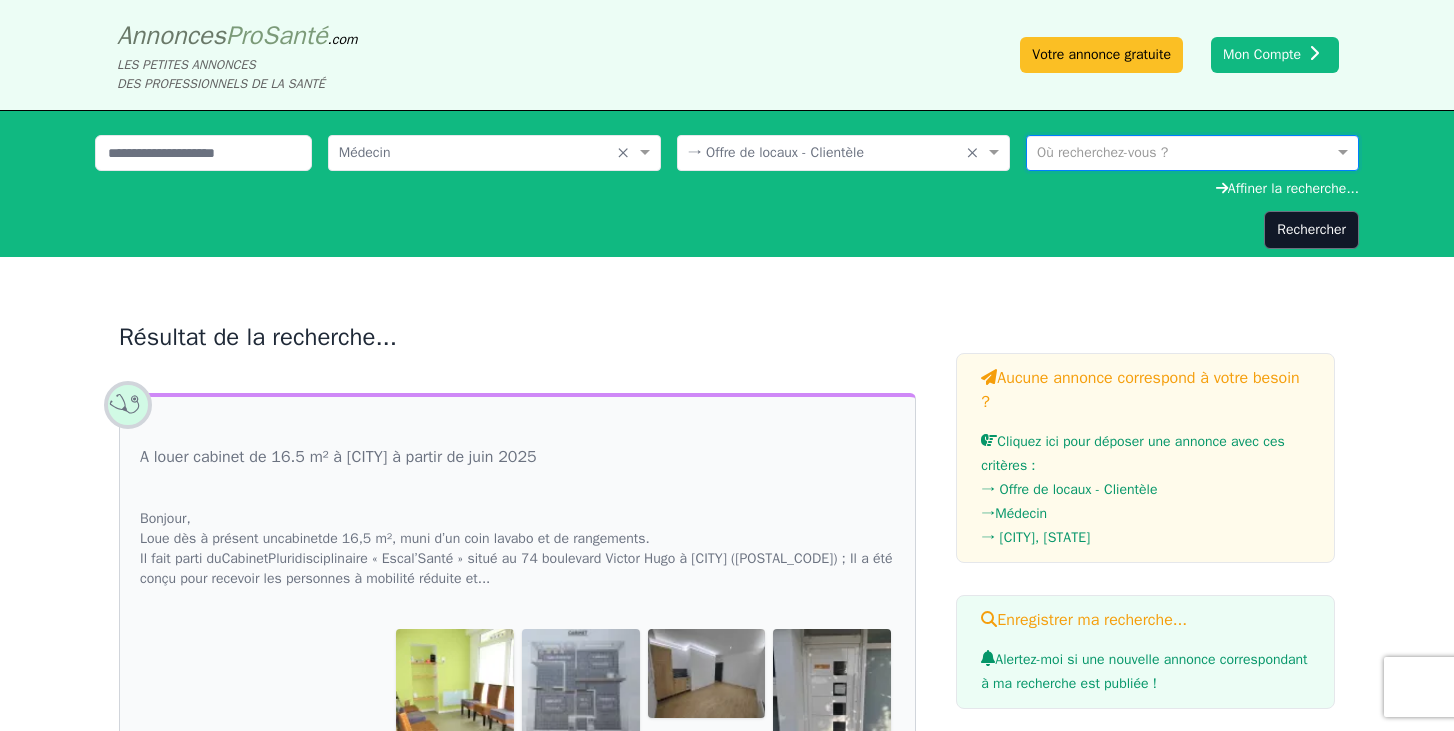 click at bounding box center (1172, 151) 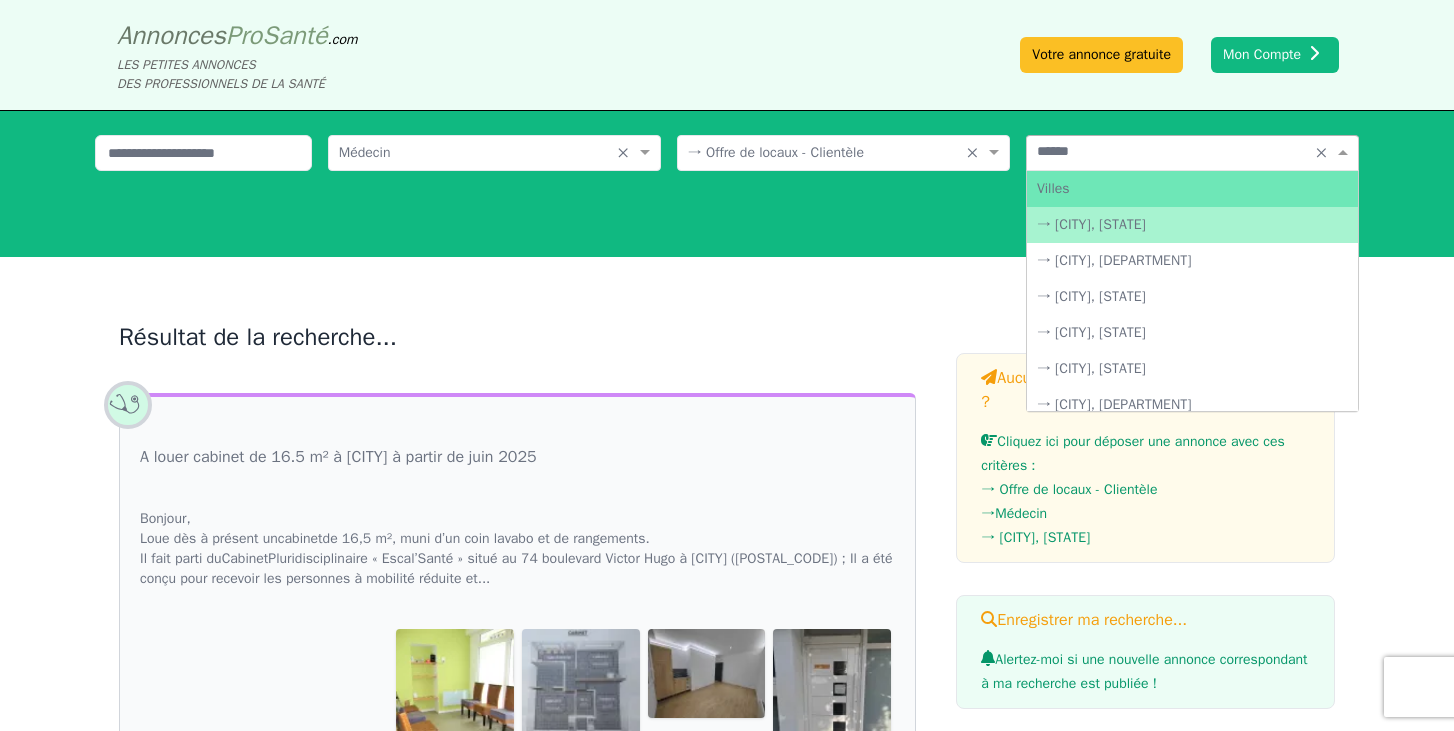 click on "→ [CITY], [STATE]" at bounding box center [1192, 225] 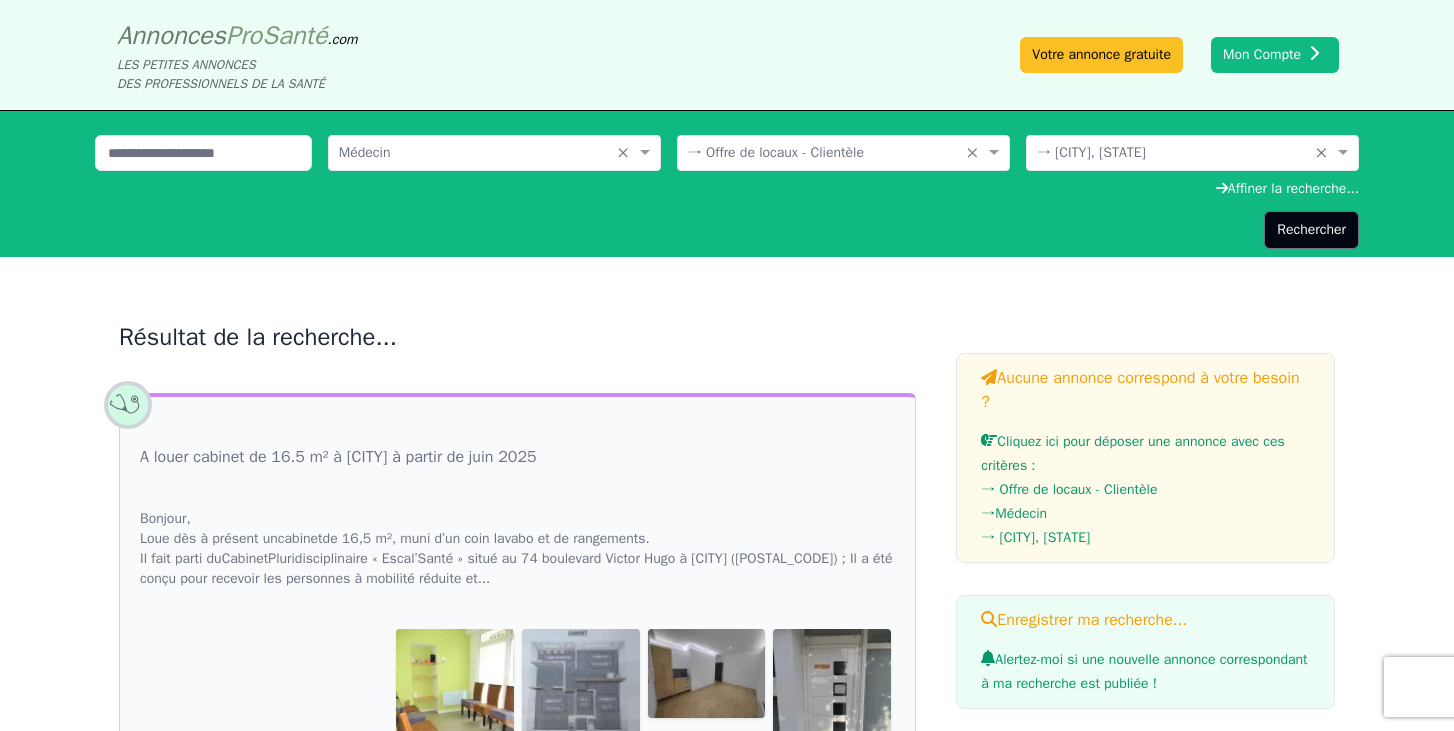 click on "Rechercher" at bounding box center (1311, 230) 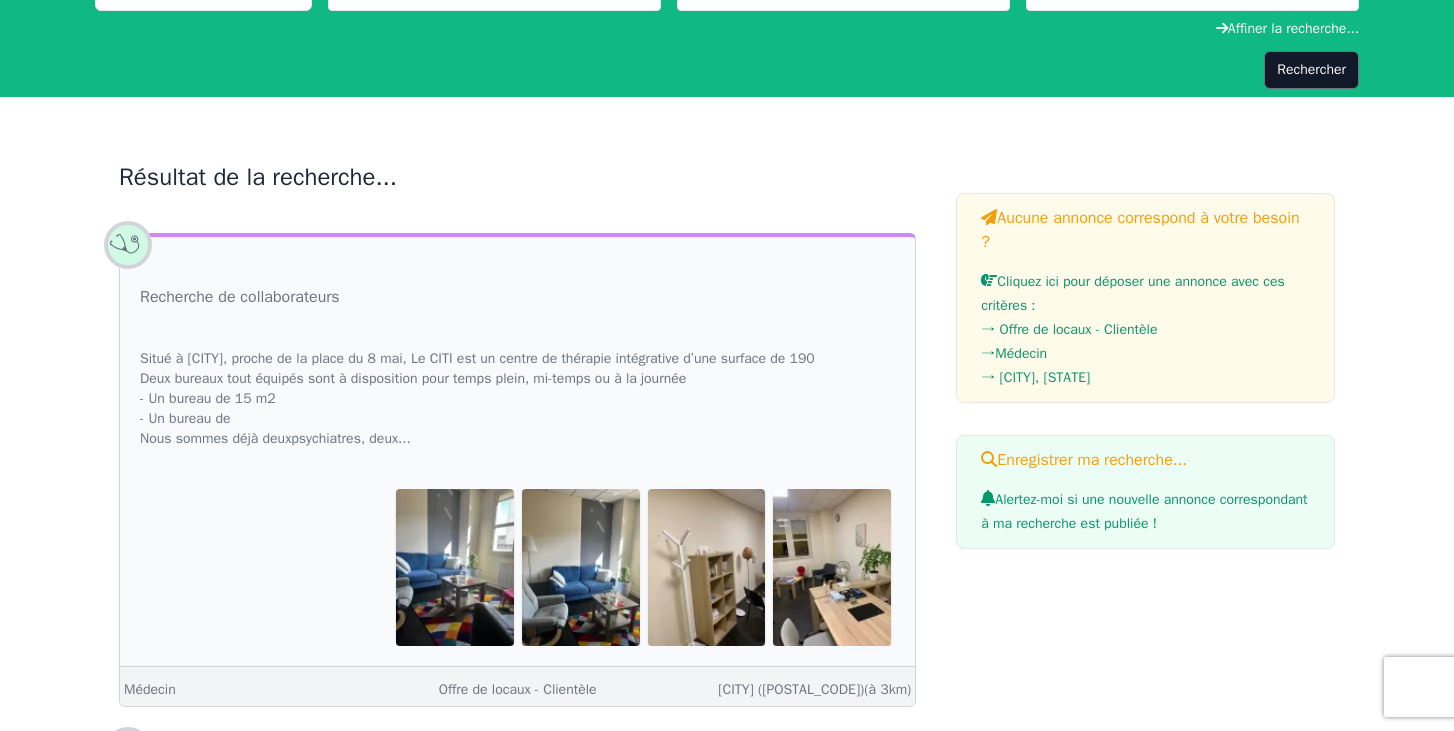 scroll, scrollTop: 161, scrollLeft: 0, axis: vertical 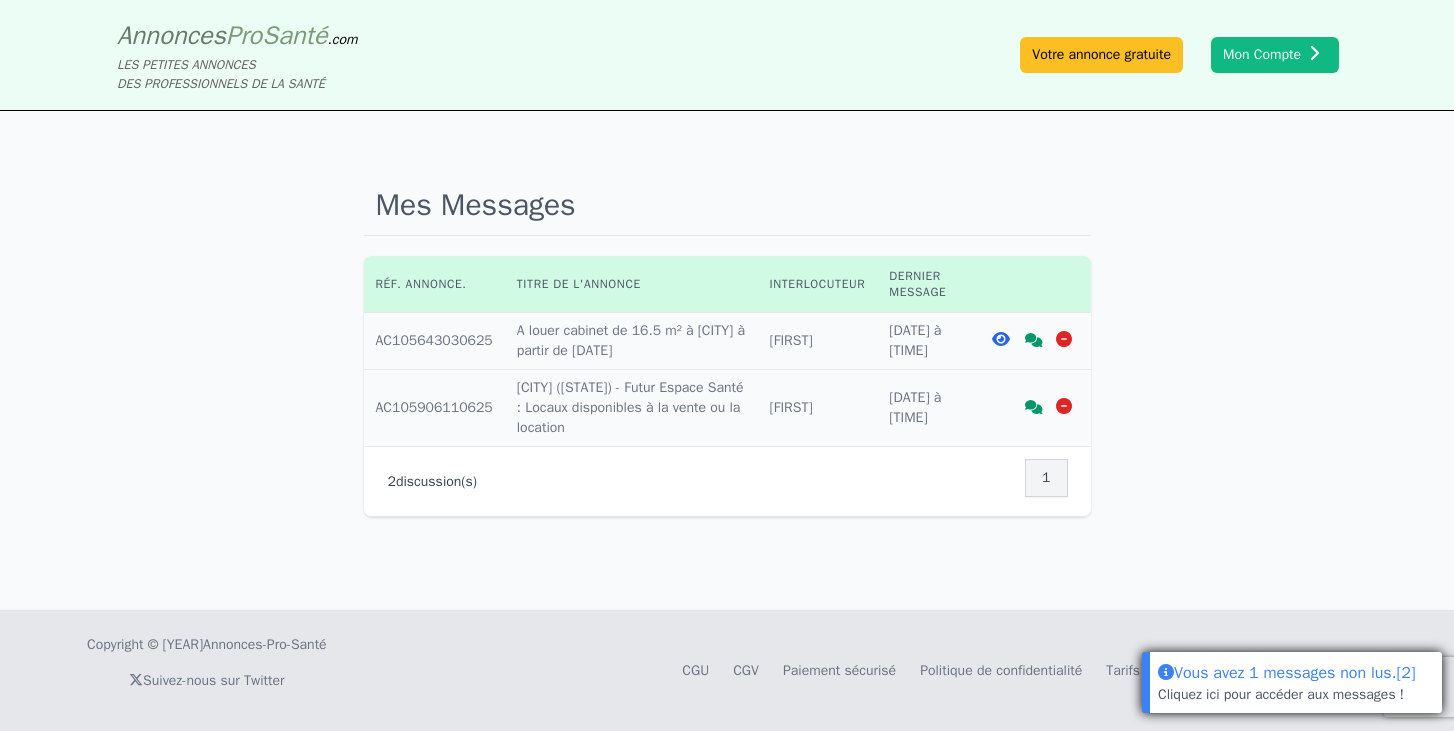 click on "Vous avez 1 messages non lus.  [2]" at bounding box center (1296, 672) 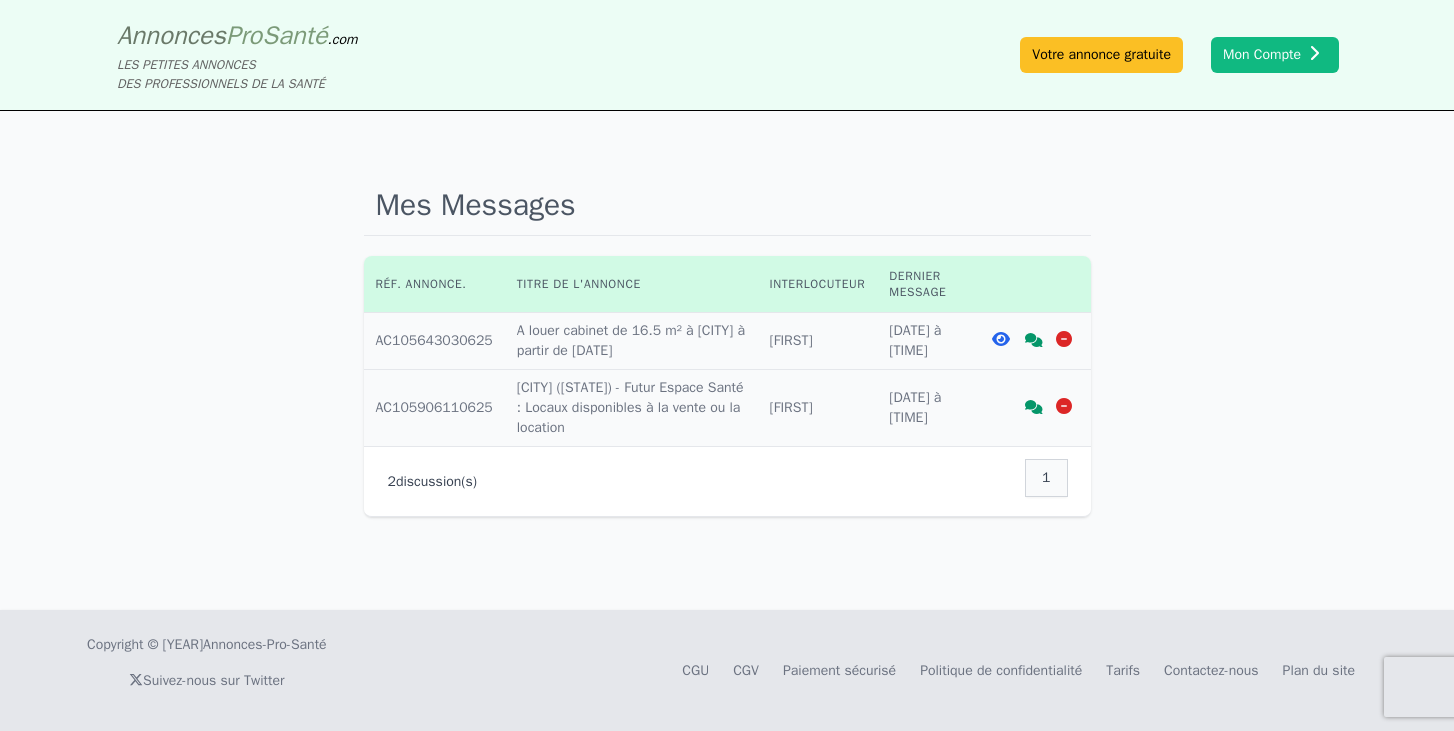 click on "1" at bounding box center (1046, 478) 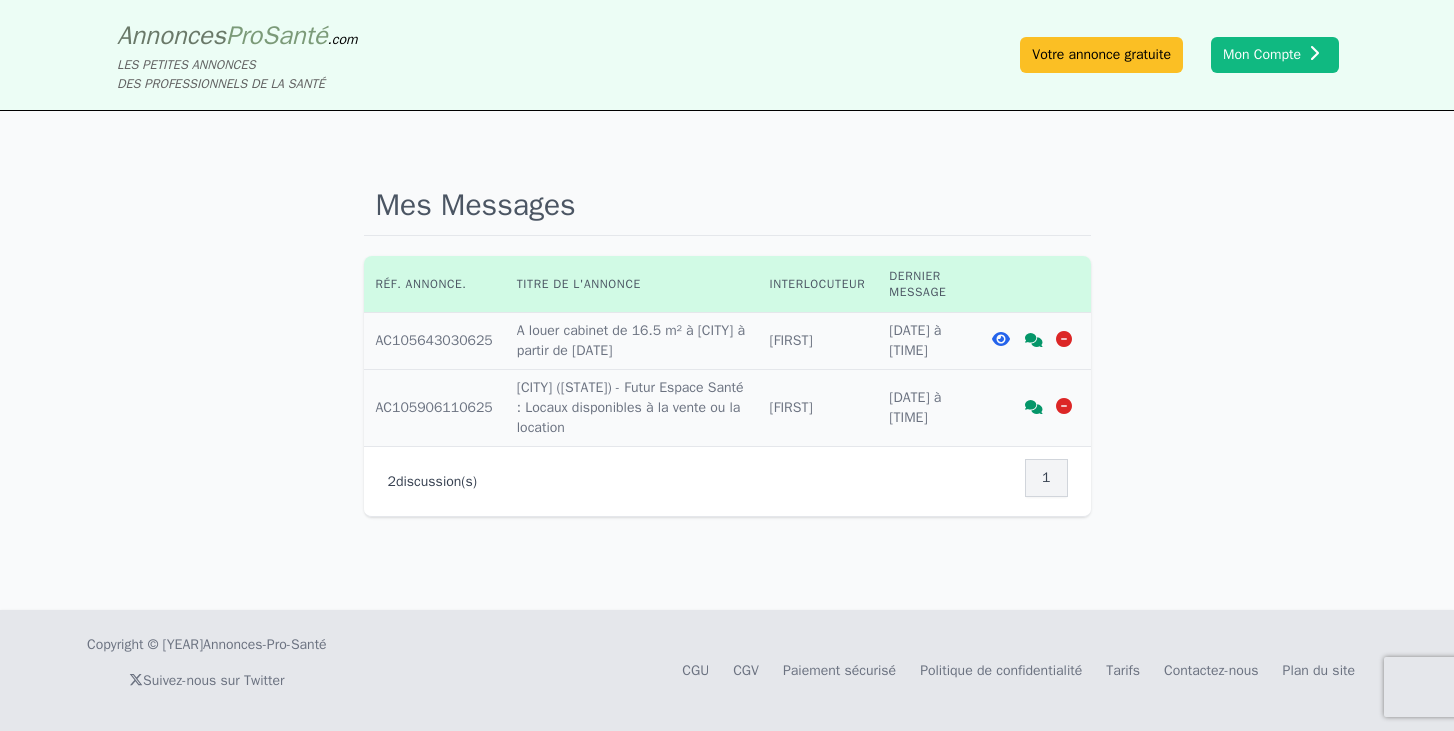click on "2  discussion(s)" at bounding box center [433, 482] 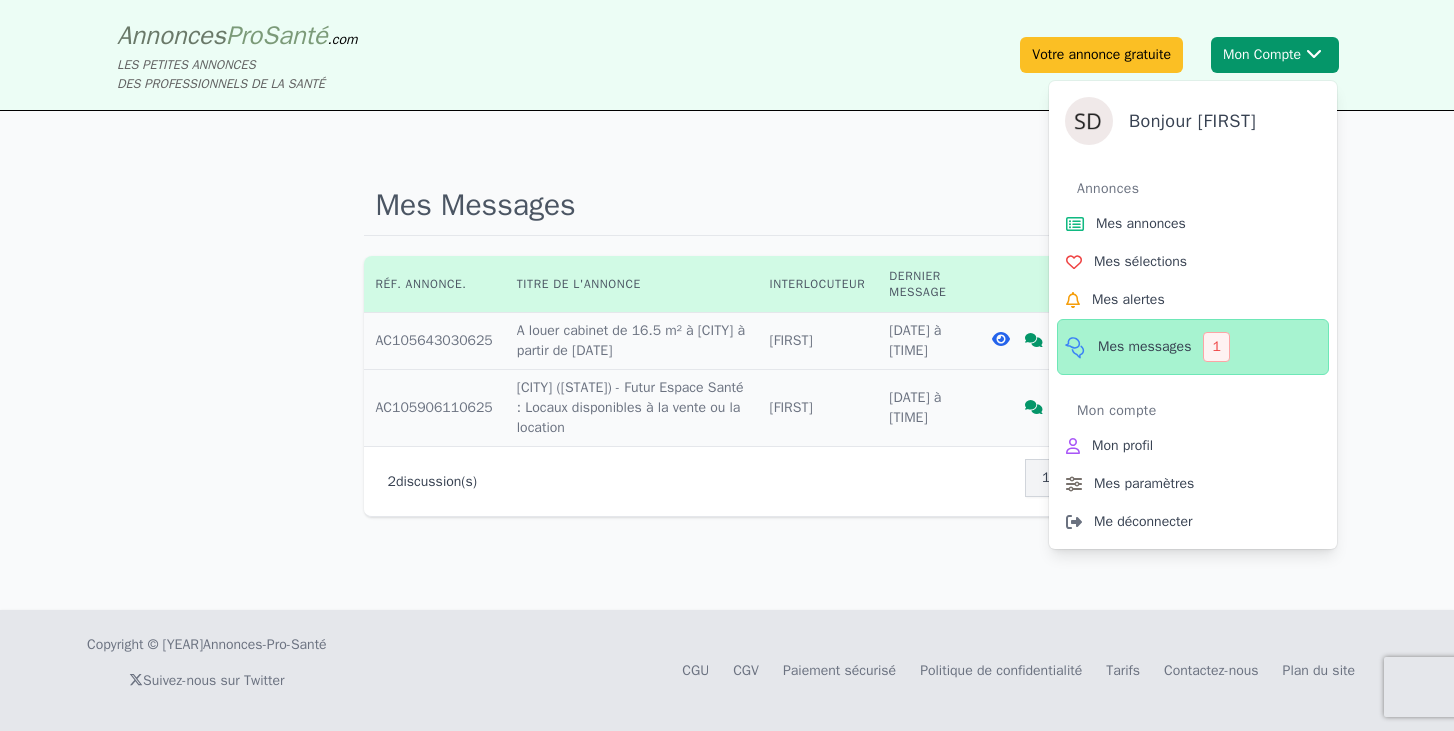 click on "Mes messages" at bounding box center [1144, 347] 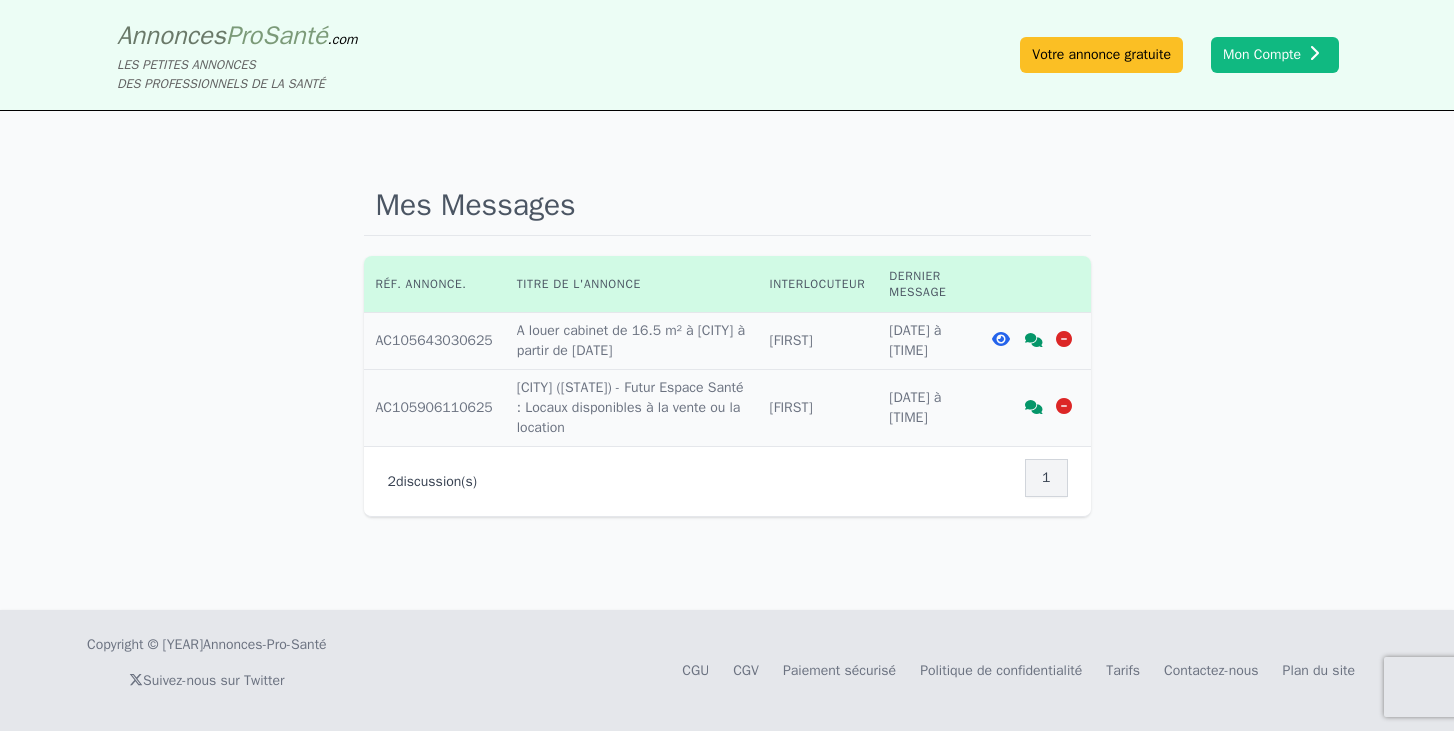 click on "Titre annonce :  A louer cabinet de 16.5 m² à [CITY] à partir de [DATE]" at bounding box center (631, 341) 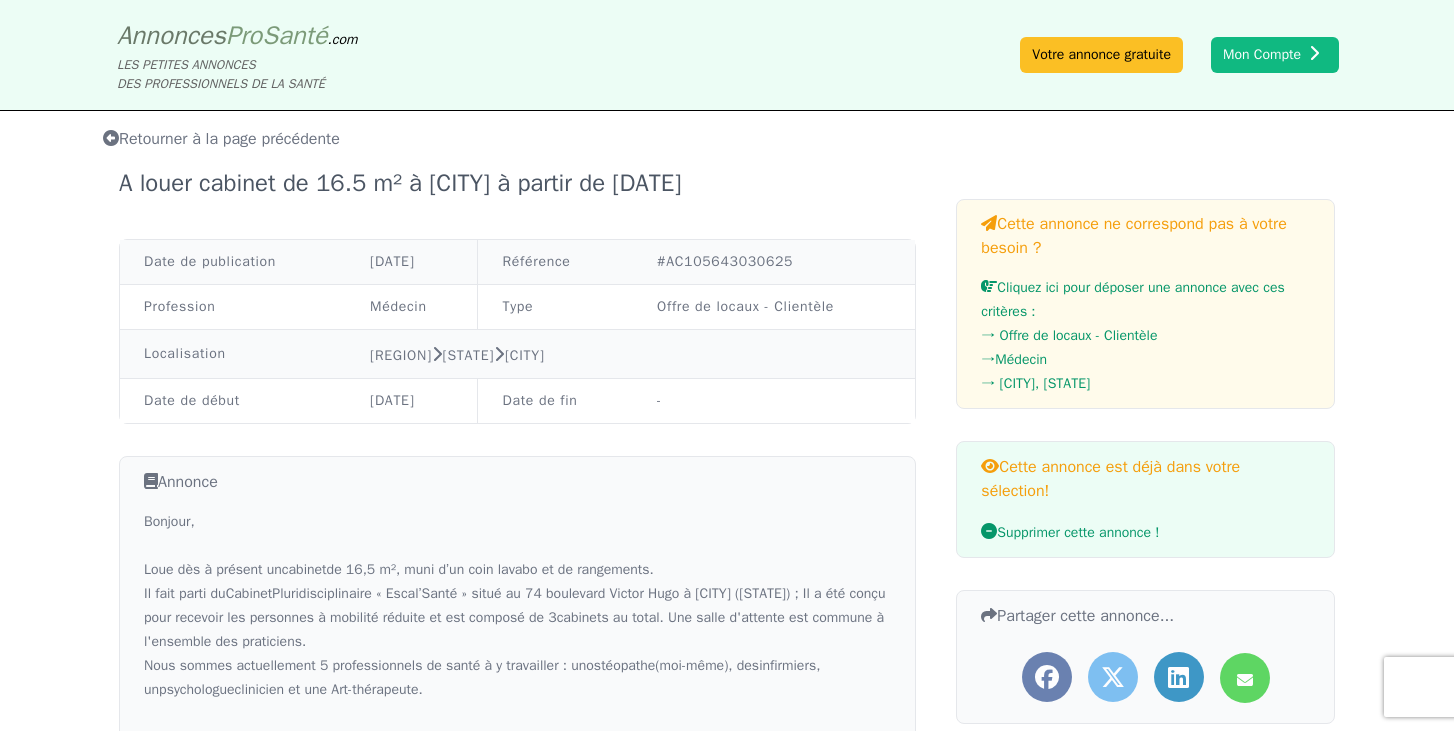scroll, scrollTop: 0, scrollLeft: 0, axis: both 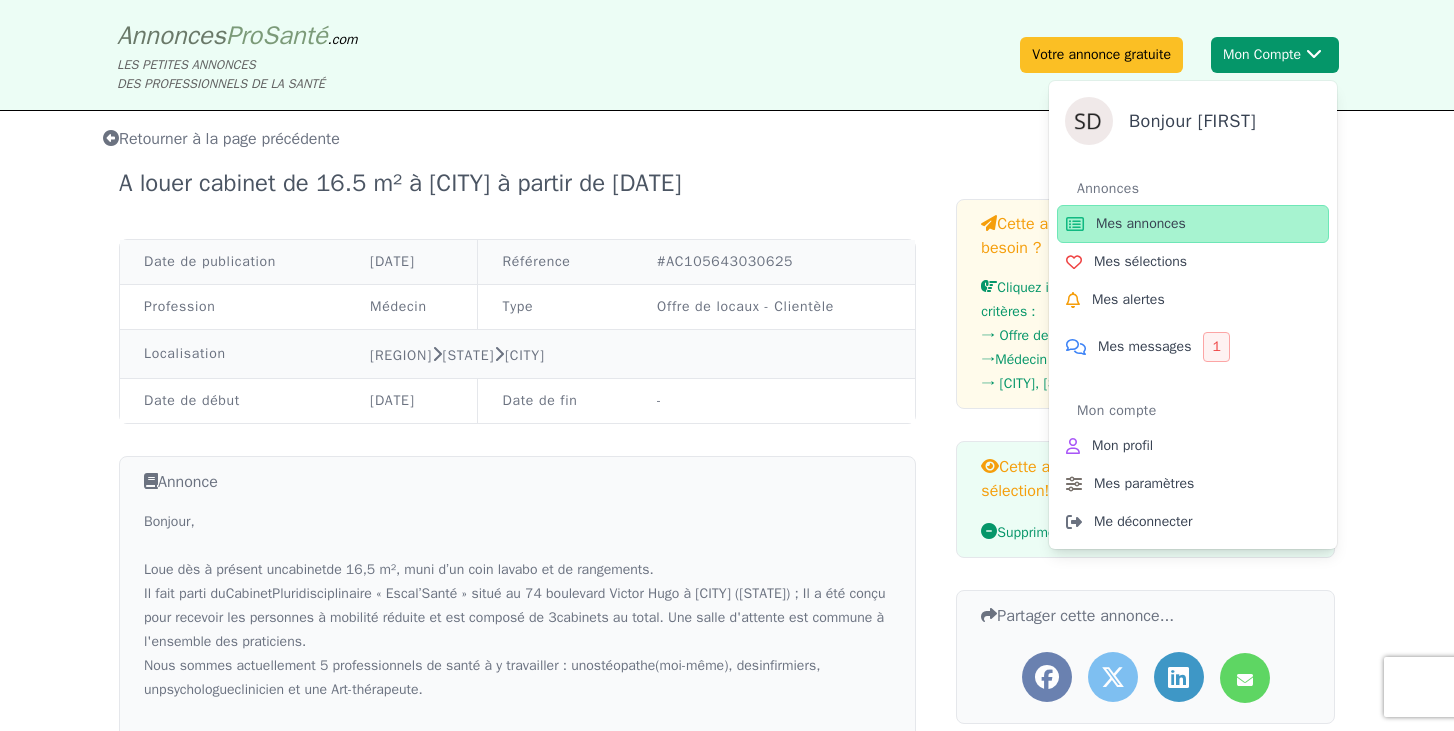 click on "Mon Compte   Bonjour [FIRST]  Annonces Mes annonces Mes sélections Mes alertes Mes messages 1 Mon compte Mon profil Mes paramètres Me déconnecter" at bounding box center (1275, 55) 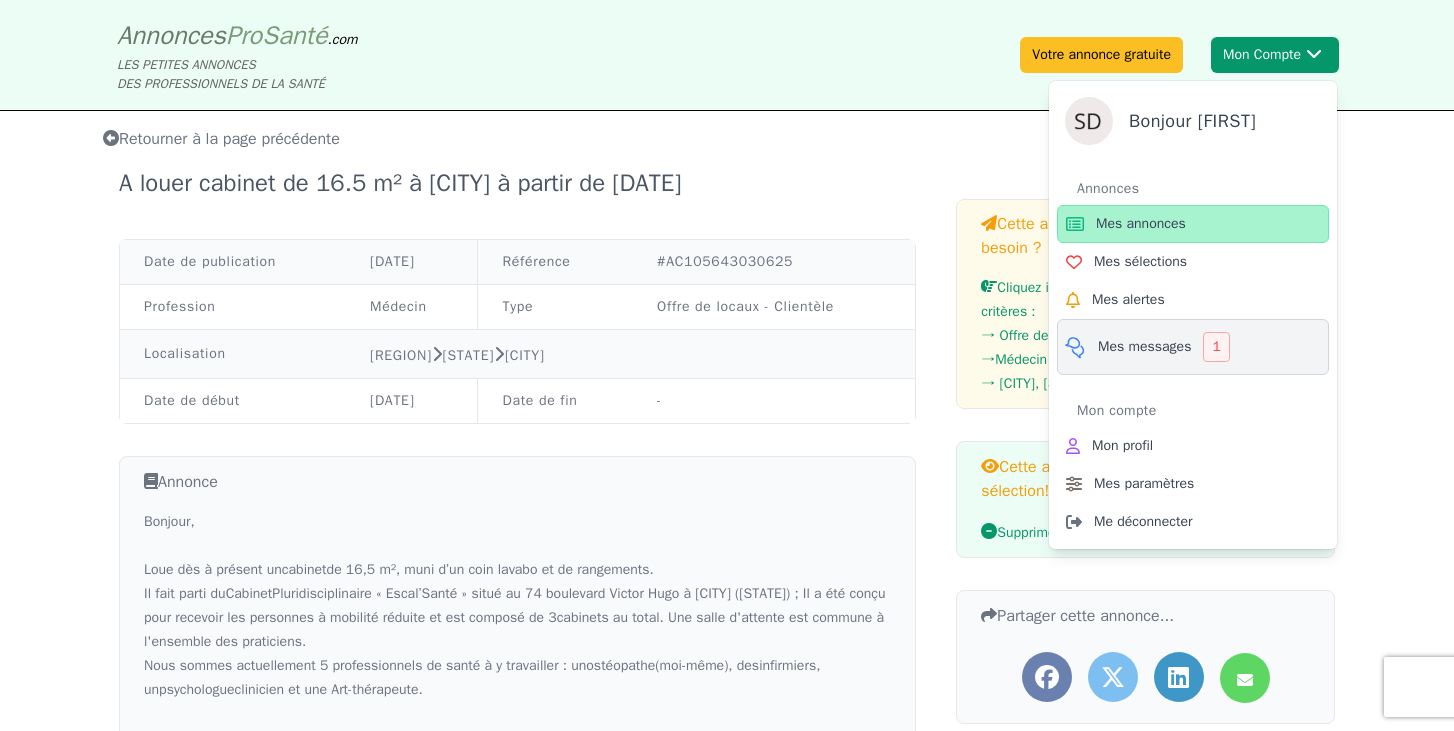 click at bounding box center [1075, 347] 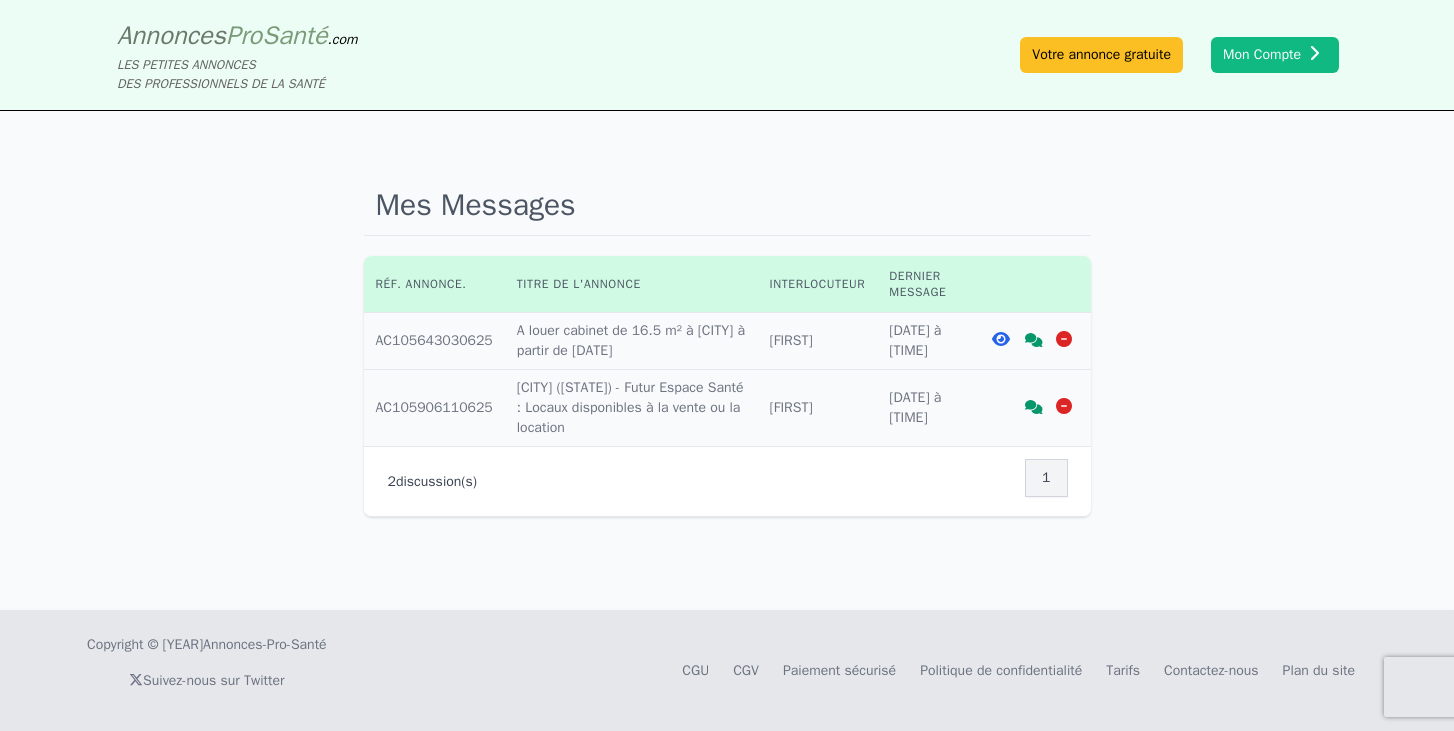 click at bounding box center [1001, 339] 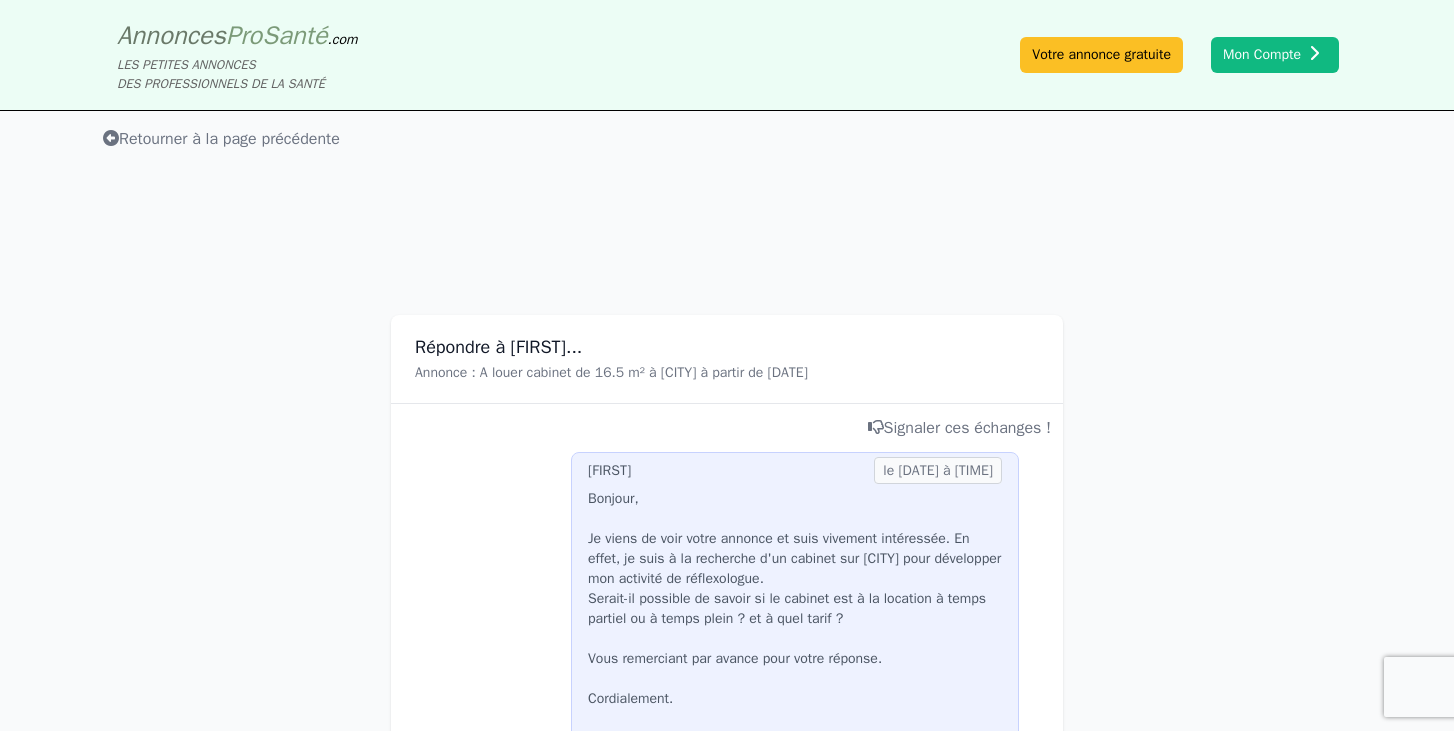 scroll, scrollTop: 0, scrollLeft: 0, axis: both 